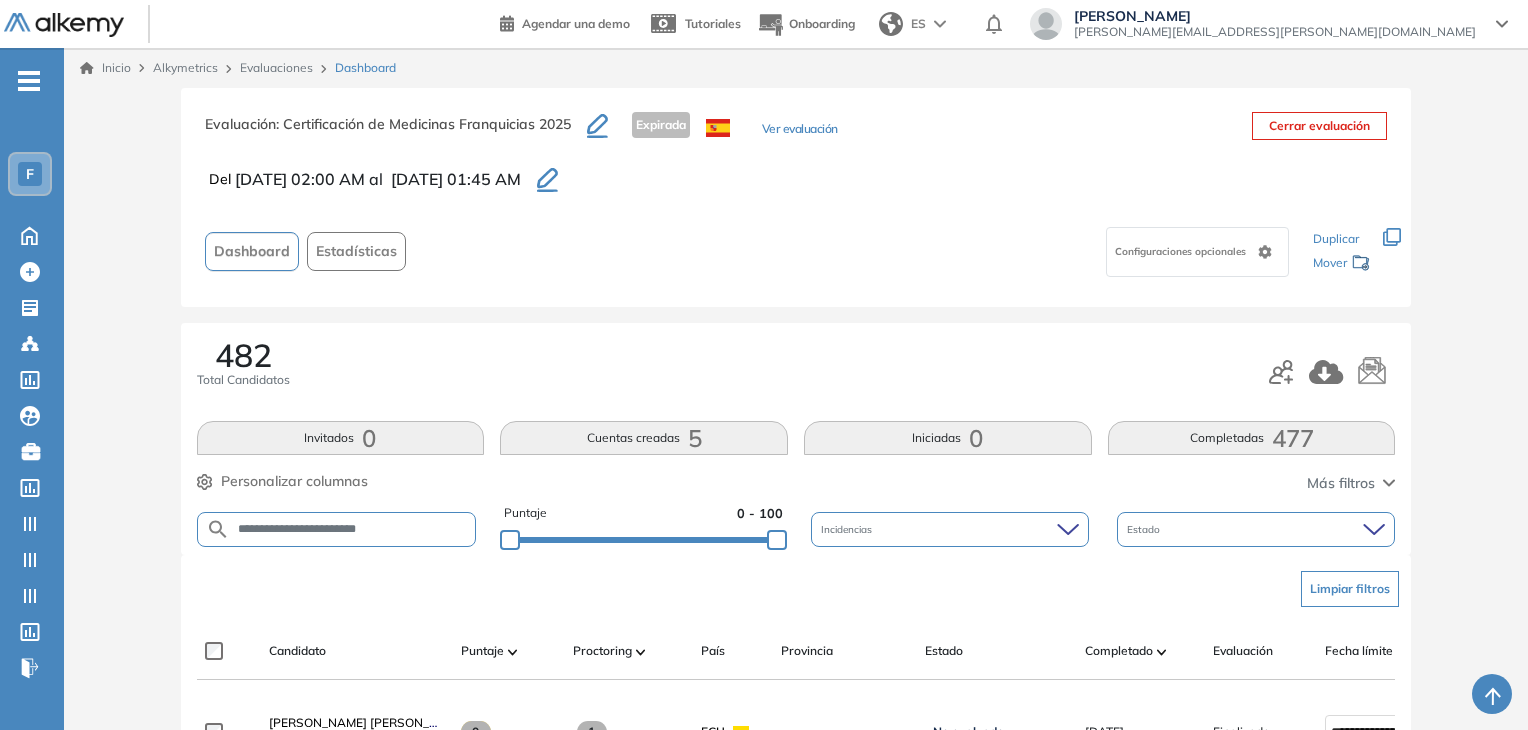 scroll, scrollTop: 400, scrollLeft: 0, axis: vertical 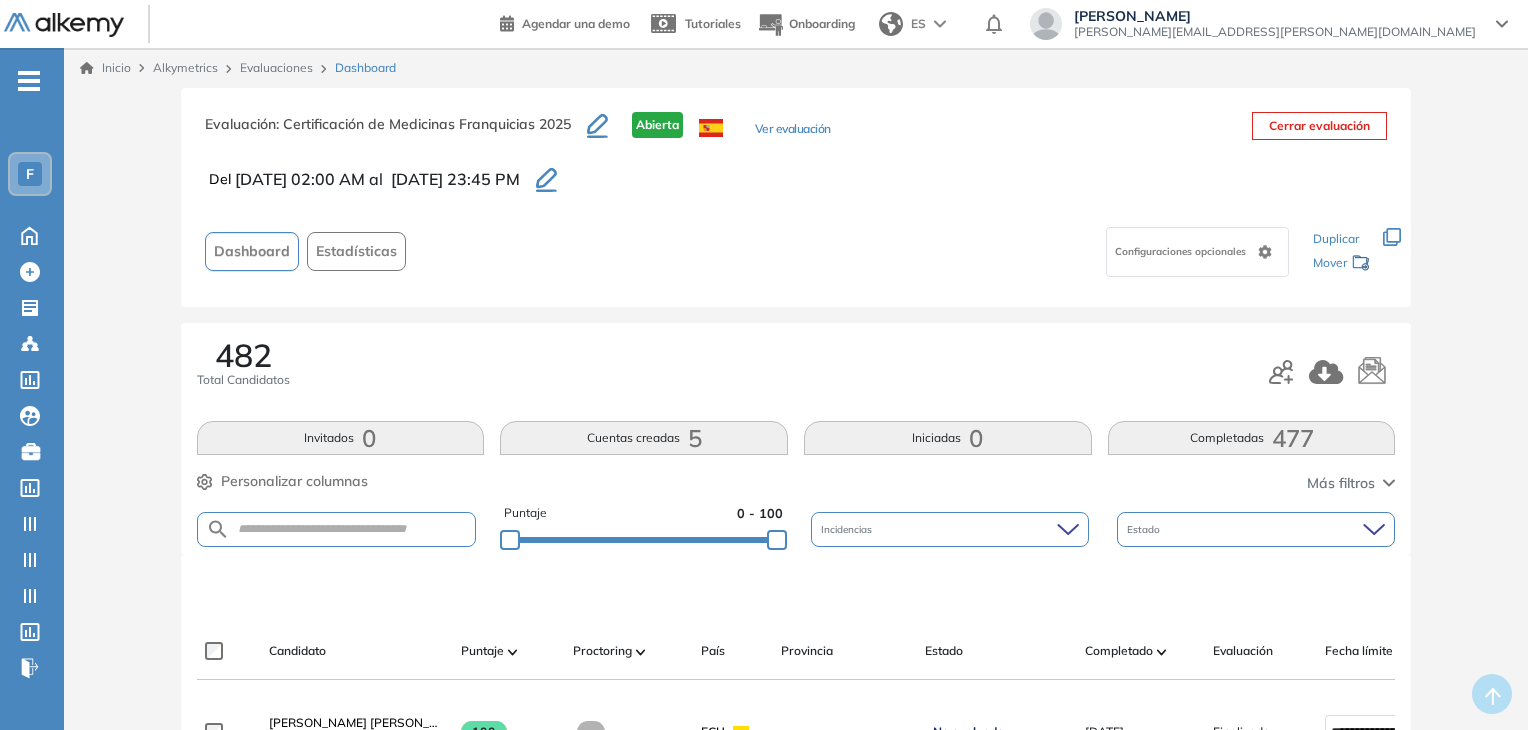 click at bounding box center (337, 529) 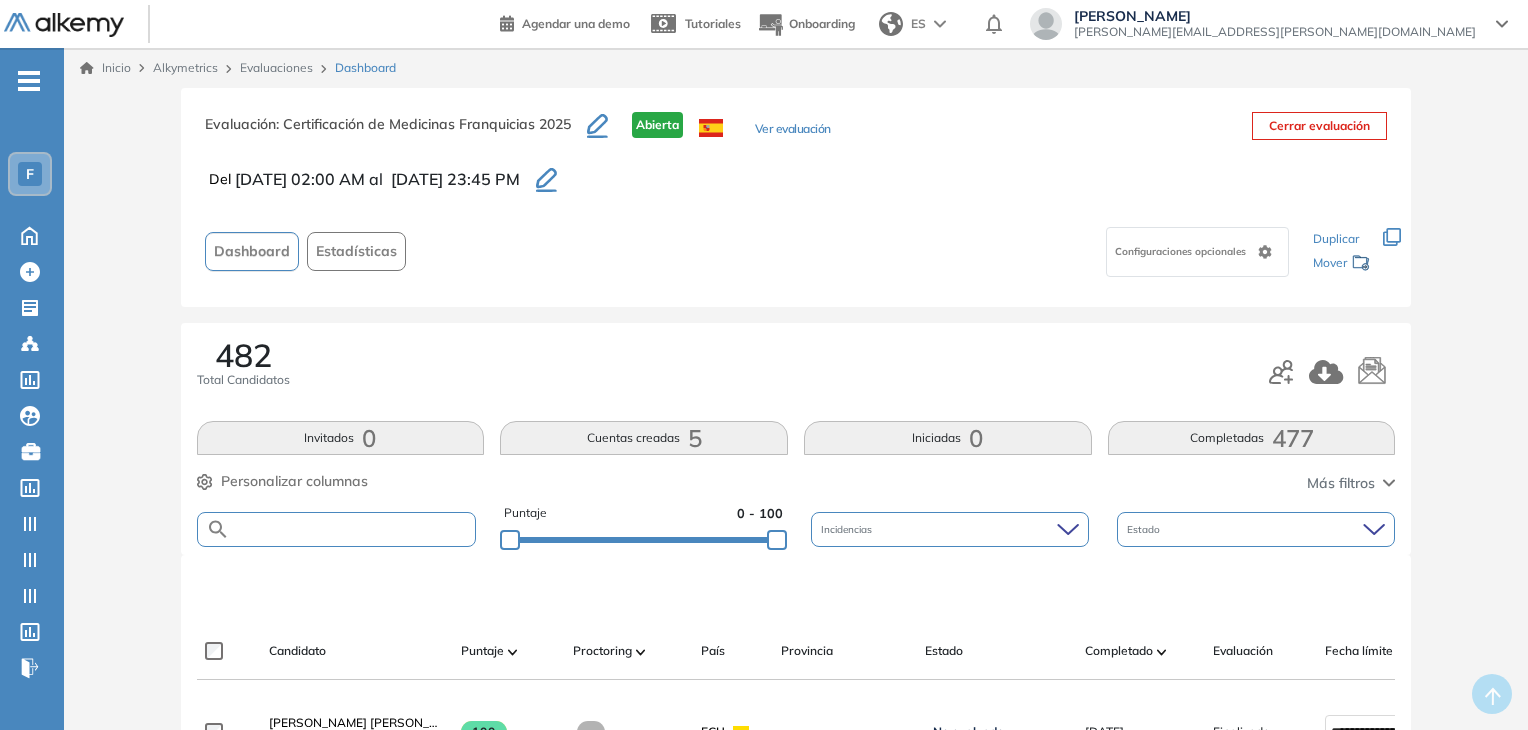click at bounding box center [353, 529] 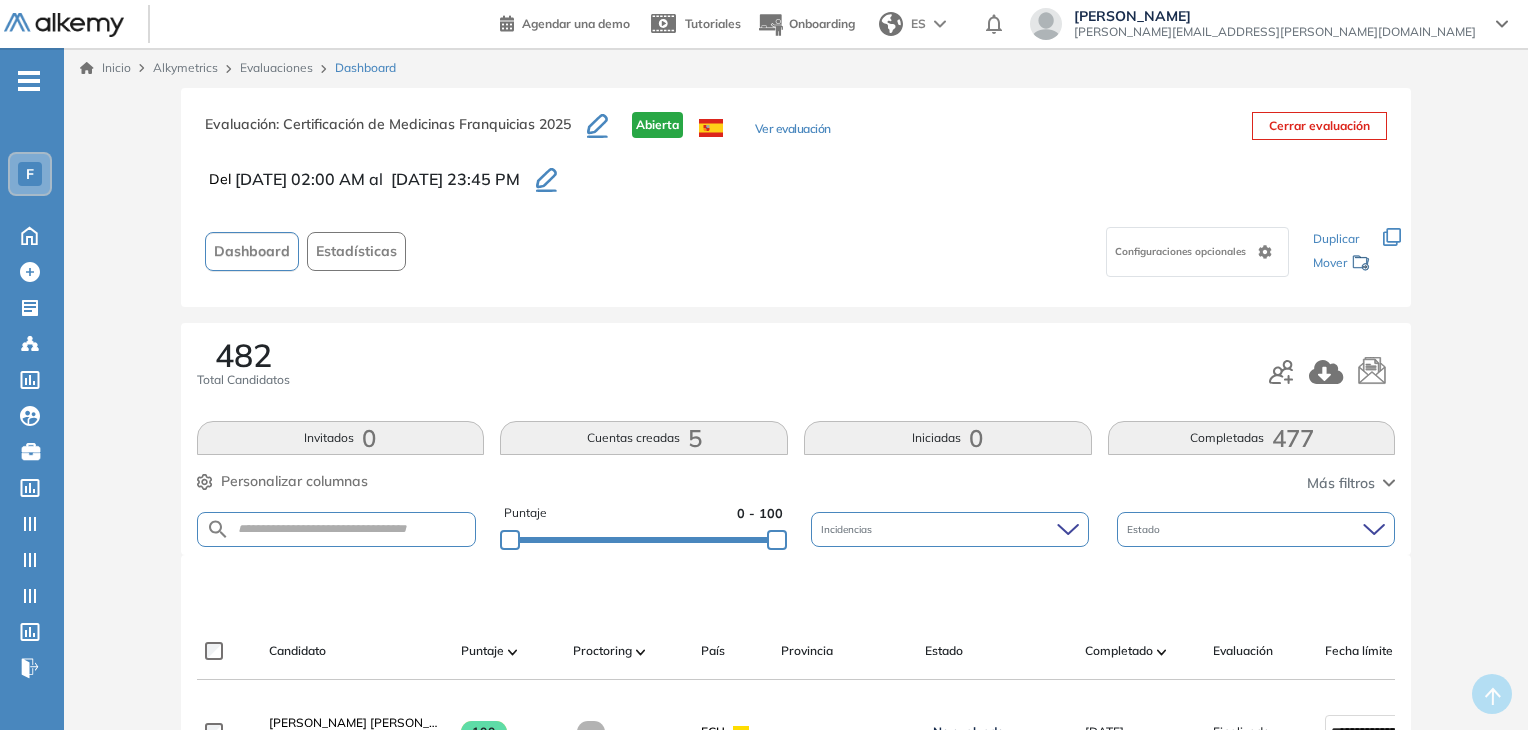 click at bounding box center [337, 529] 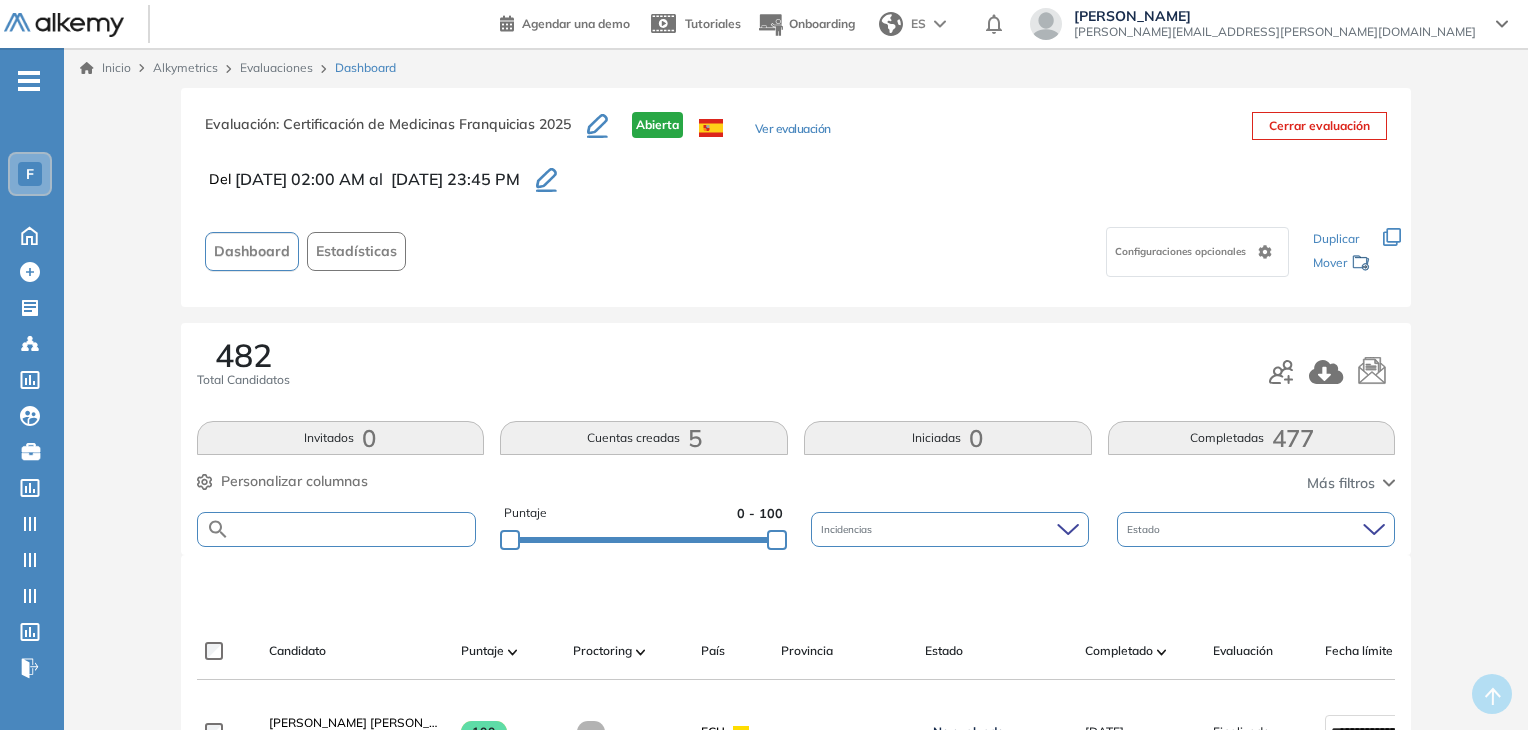 click at bounding box center [353, 529] 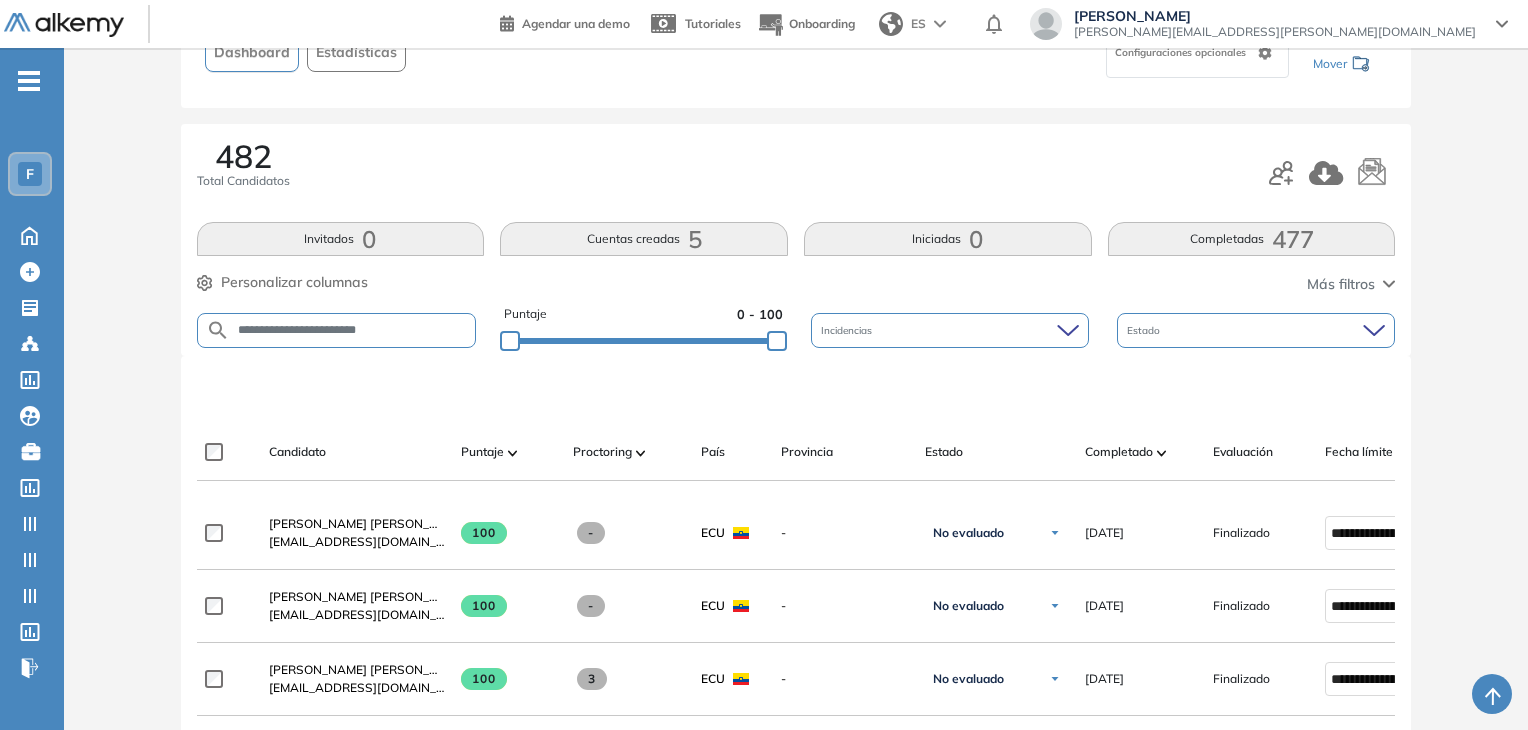 scroll, scrollTop: 200, scrollLeft: 0, axis: vertical 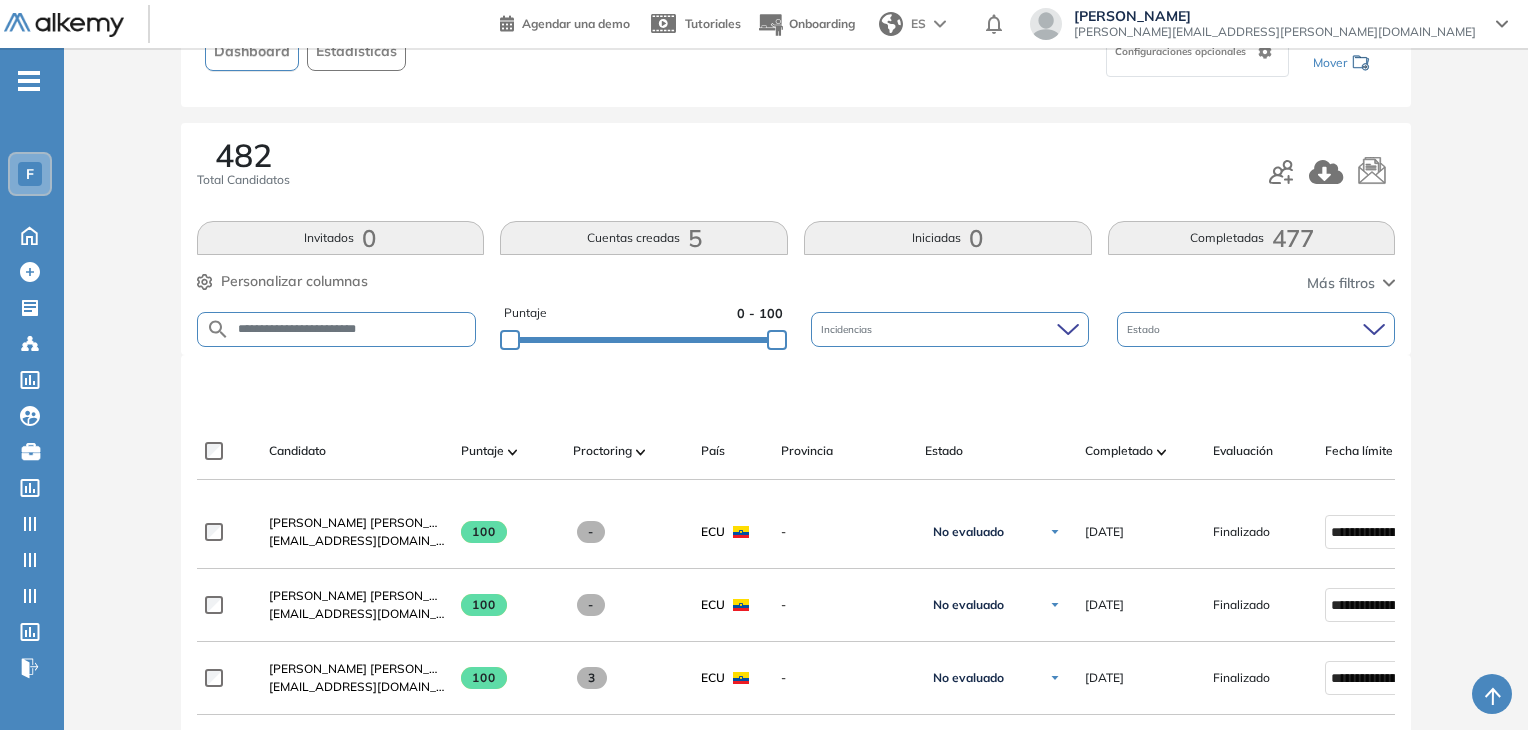 type on "**********" 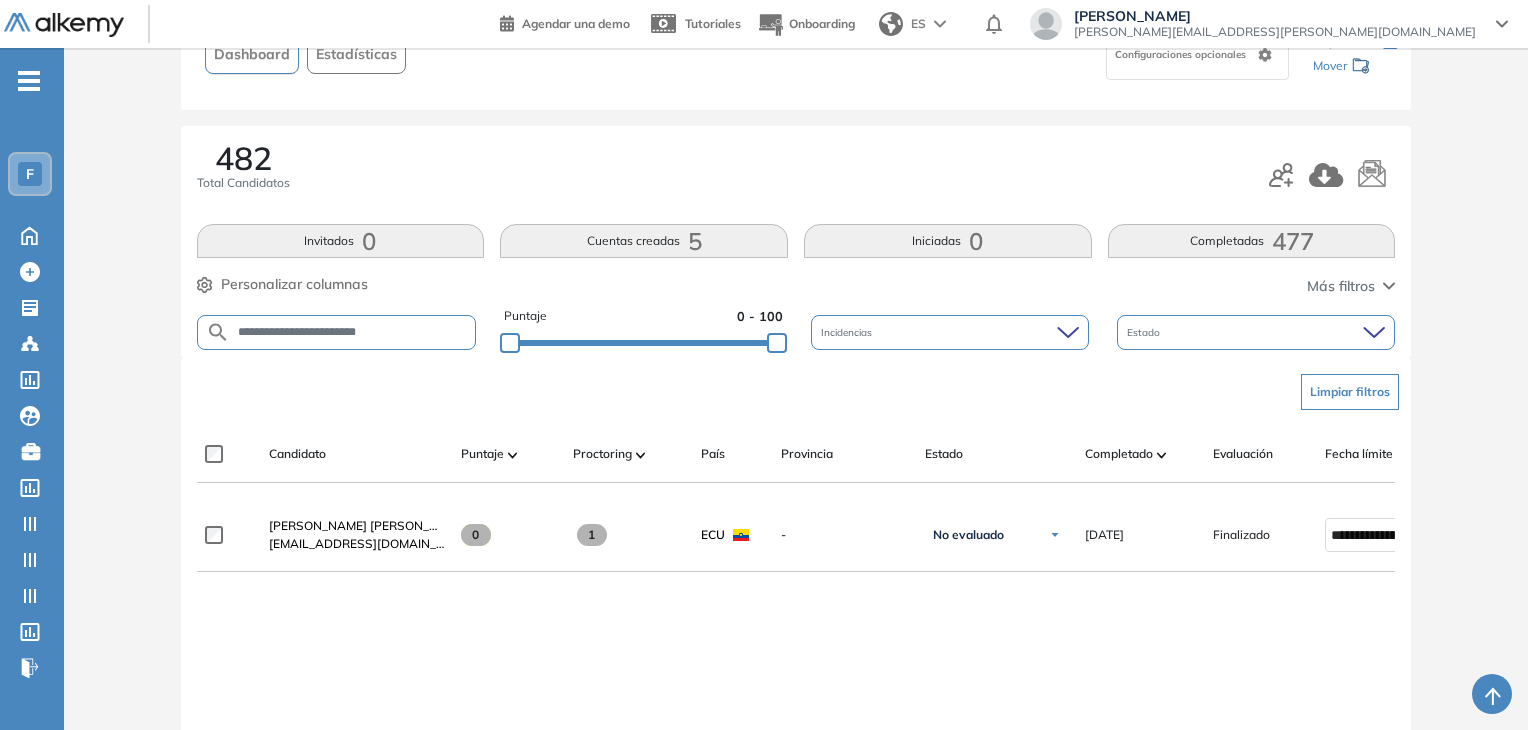 scroll, scrollTop: 200, scrollLeft: 0, axis: vertical 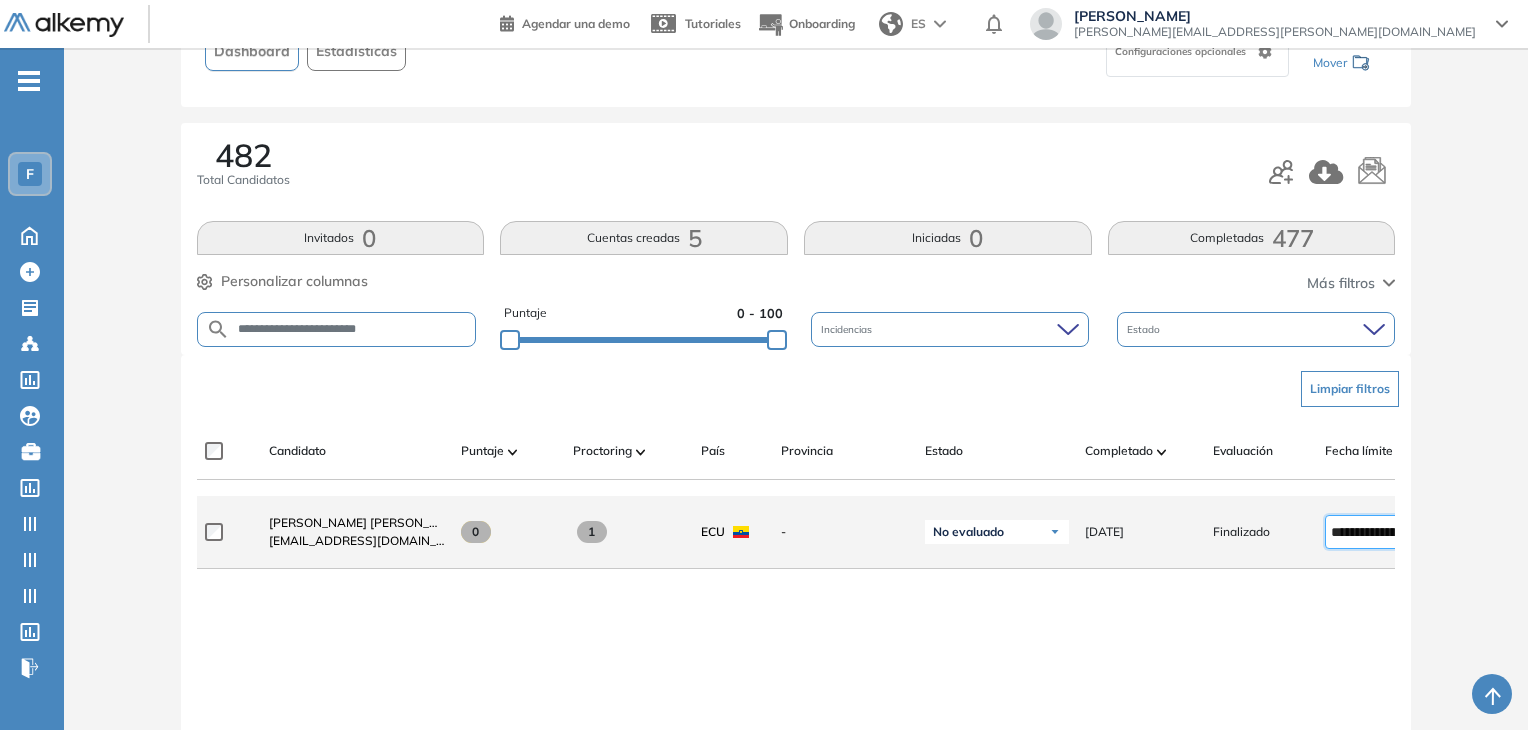 click on "**********" at bounding box center [1372, 532] 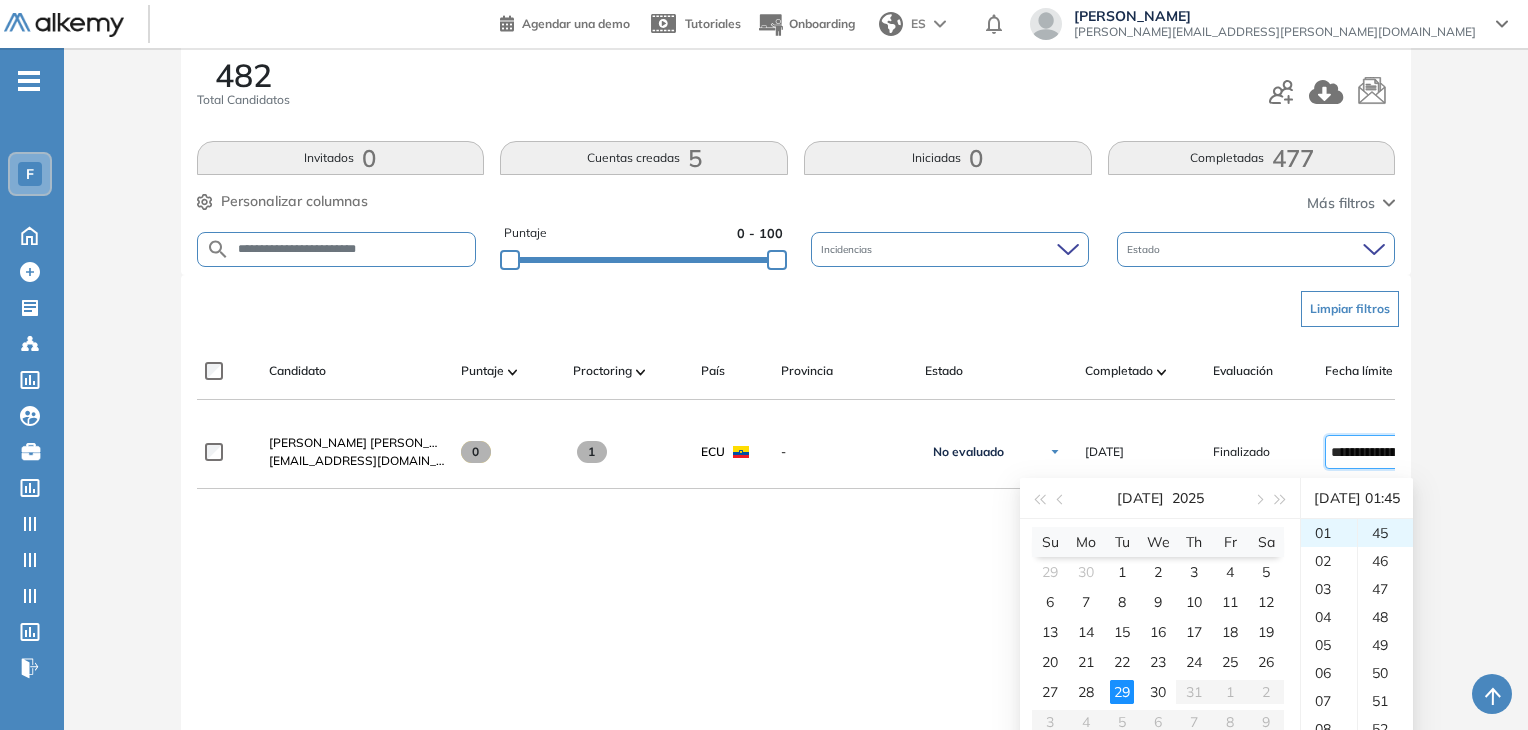 scroll, scrollTop: 400, scrollLeft: 0, axis: vertical 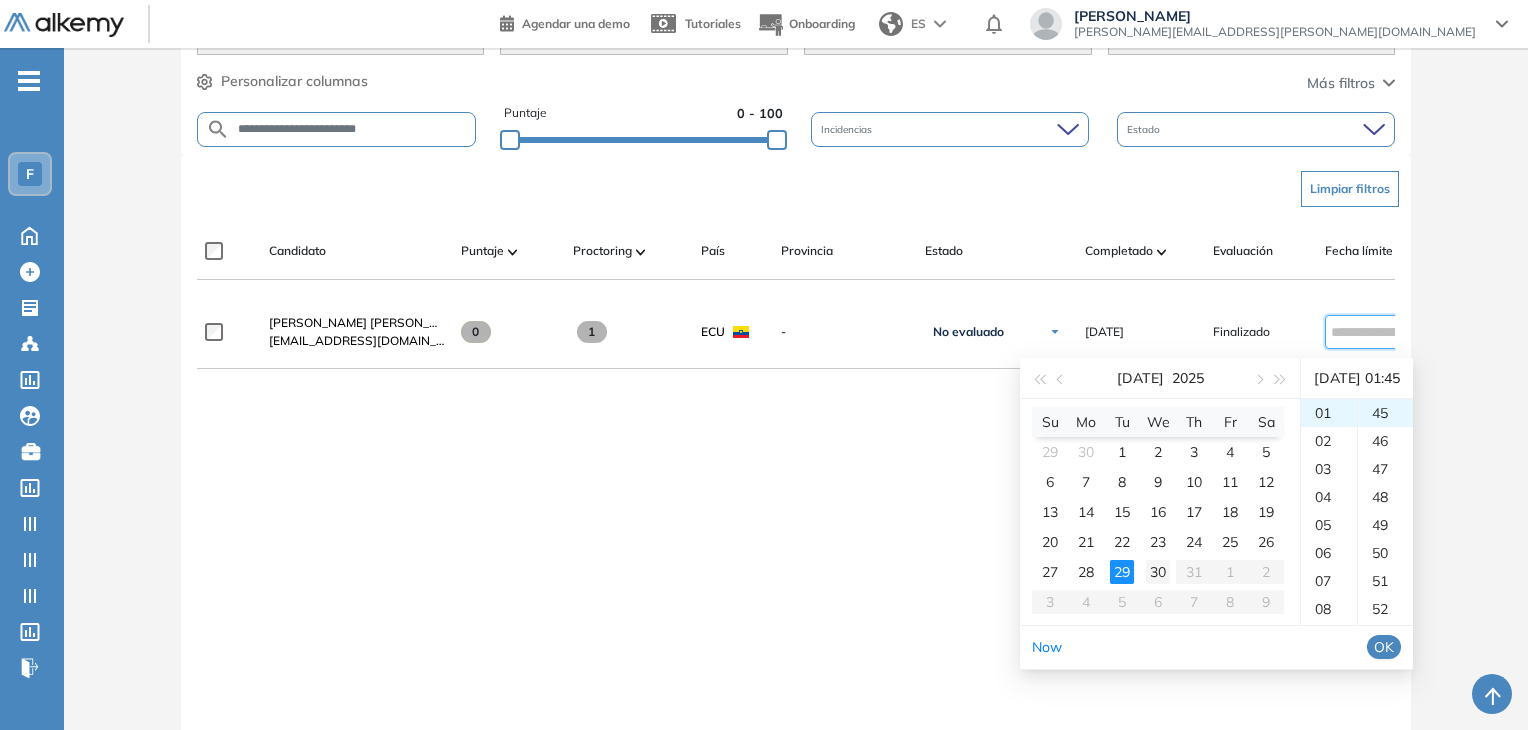 click on "30" at bounding box center [1158, 572] 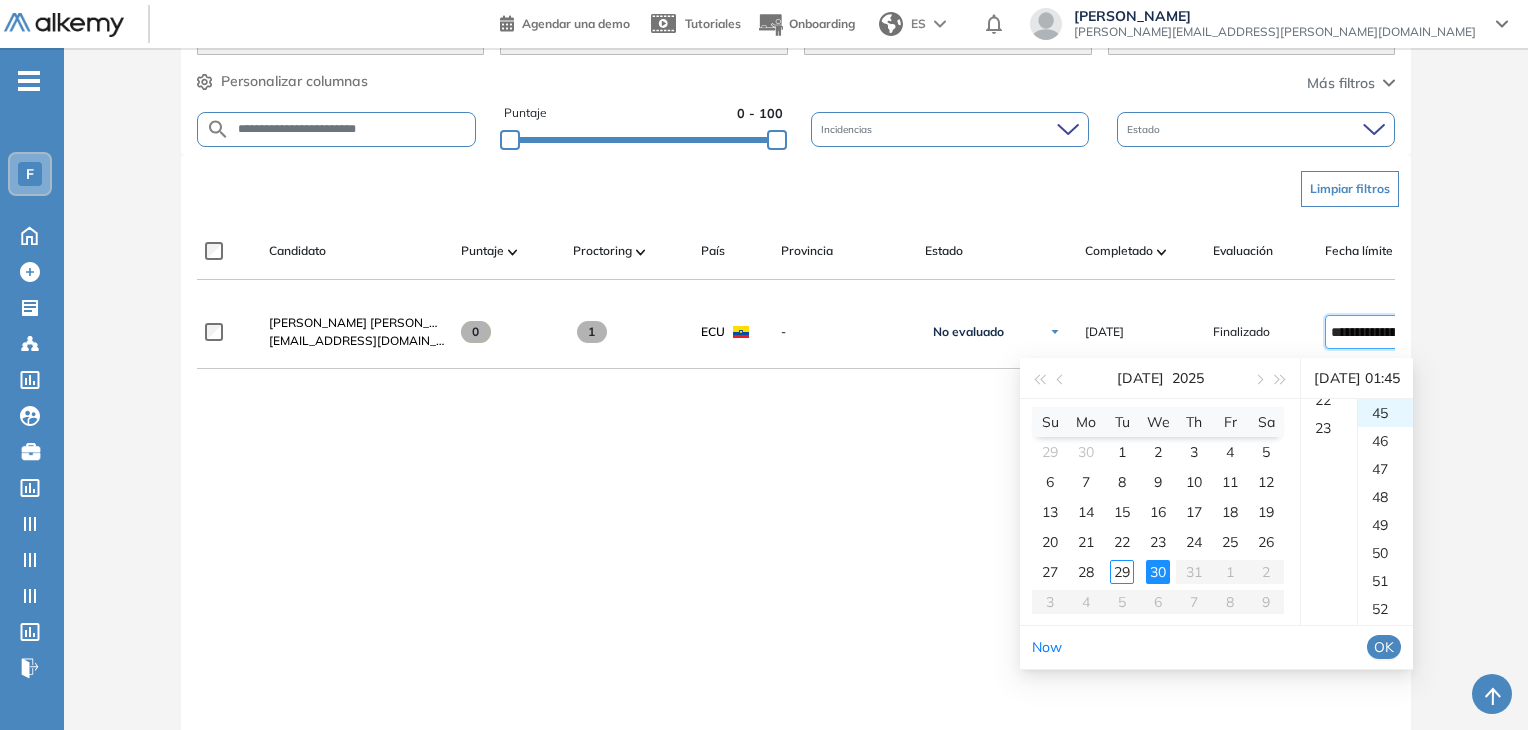 scroll, scrollTop: 644, scrollLeft: 0, axis: vertical 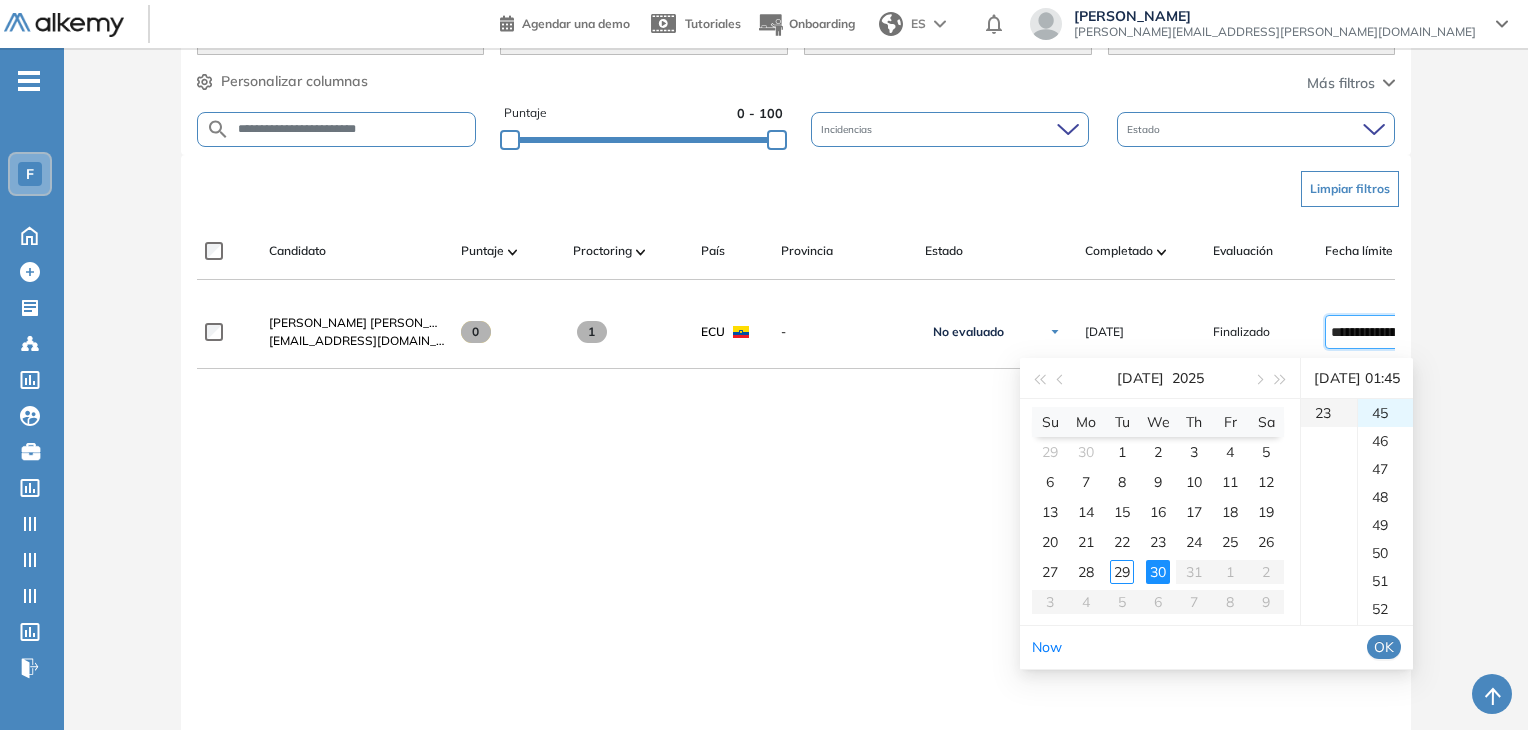 click on "23" at bounding box center [1329, 413] 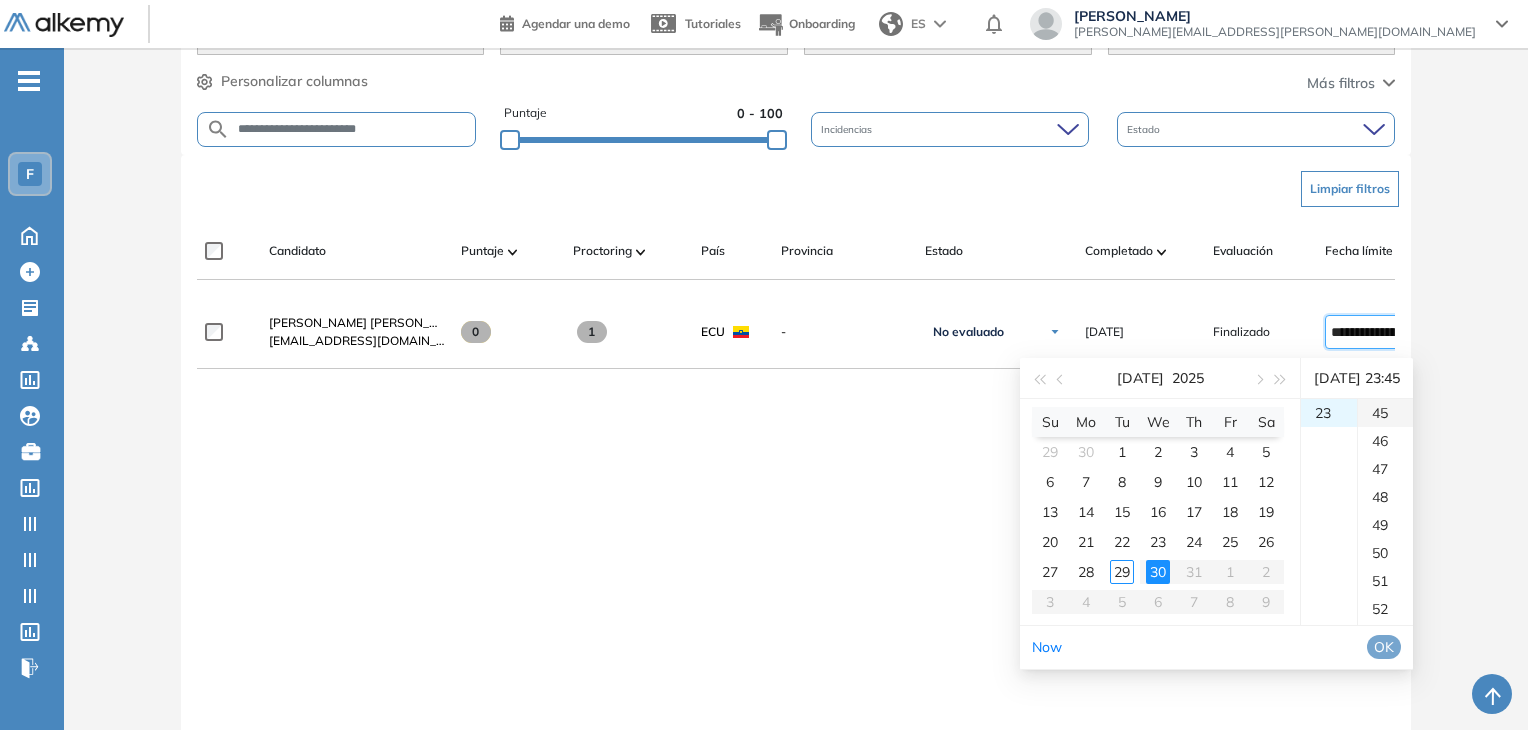 click on "45" at bounding box center (1385, 413) 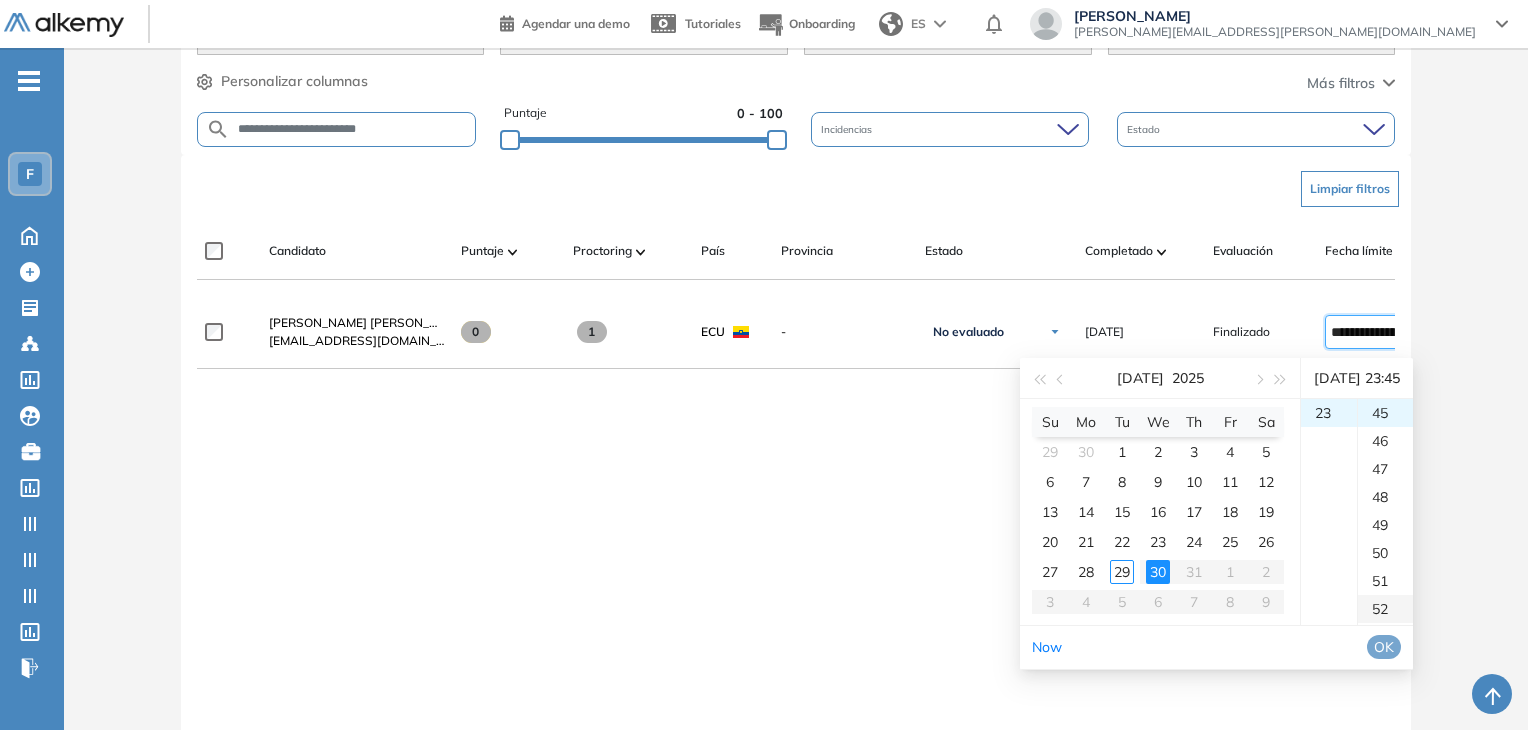 scroll, scrollTop: 1652, scrollLeft: 0, axis: vertical 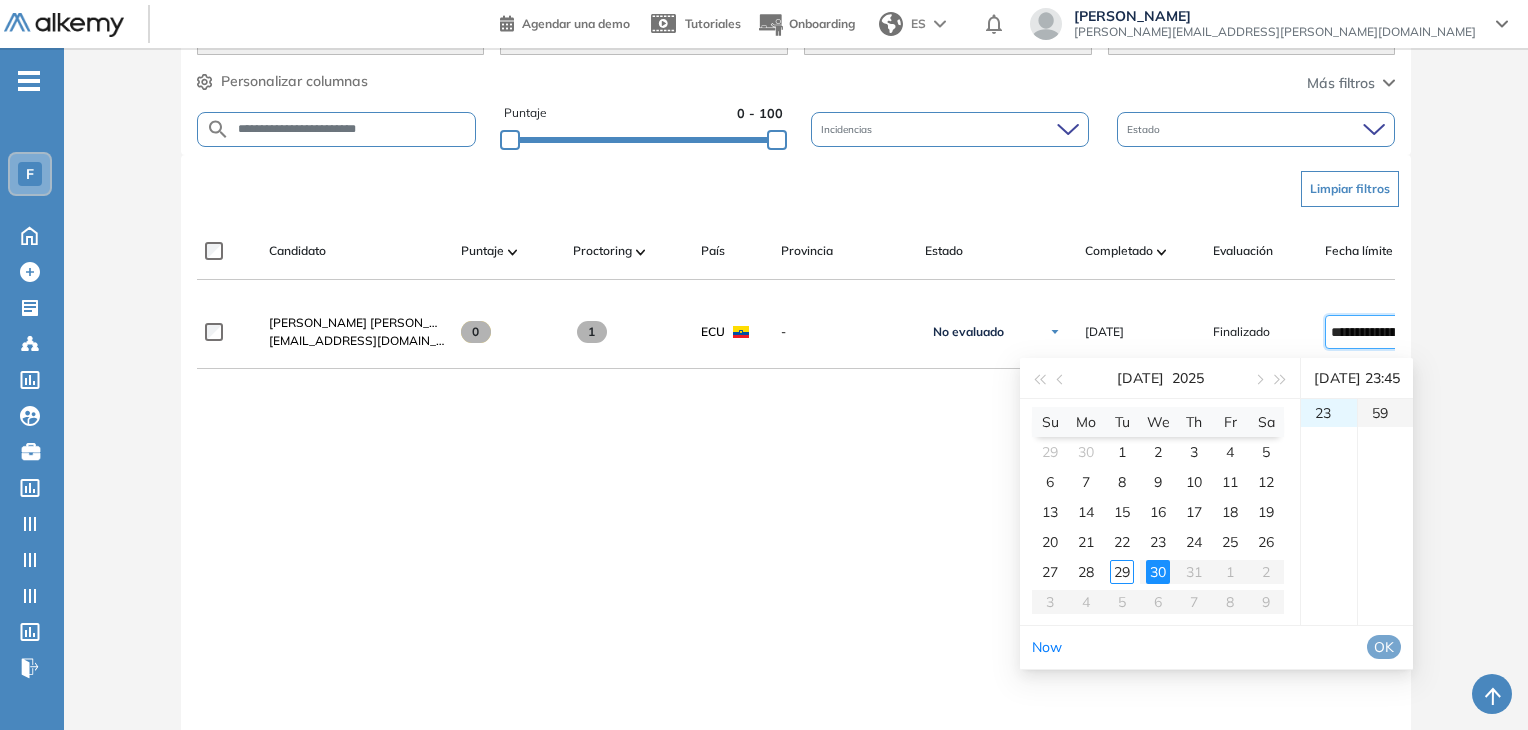 click on "59" at bounding box center [1385, 413] 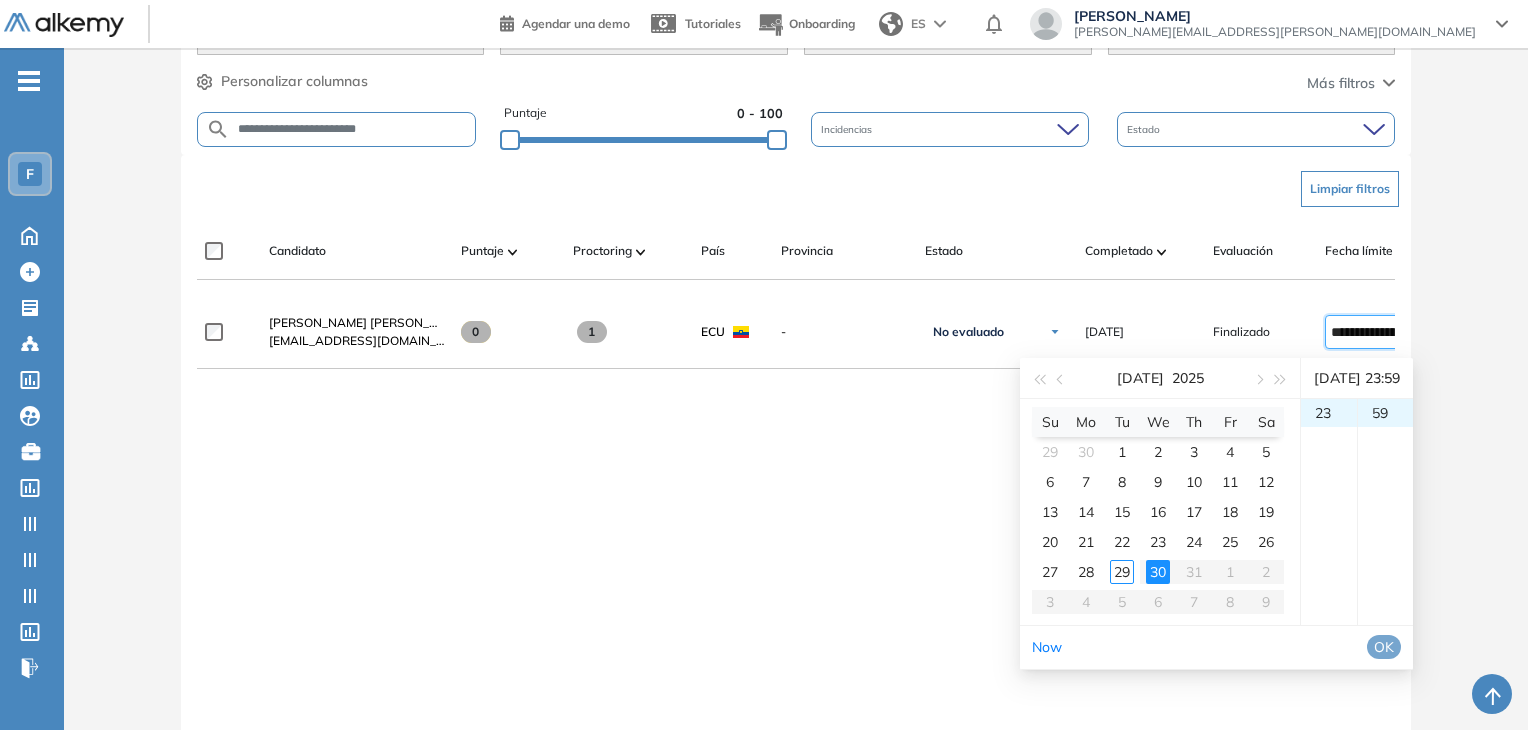 click on "Su Mo Tu We Th Fr Sa 29 30 1 2 3 4 5 6 7 8 9 10 11 12 13 14 15 16 17 18 19 20 21 22 23 24 25 26 27 28 29 30 31 1 2 3 4 5 6 7 8 9" at bounding box center [1158, 512] 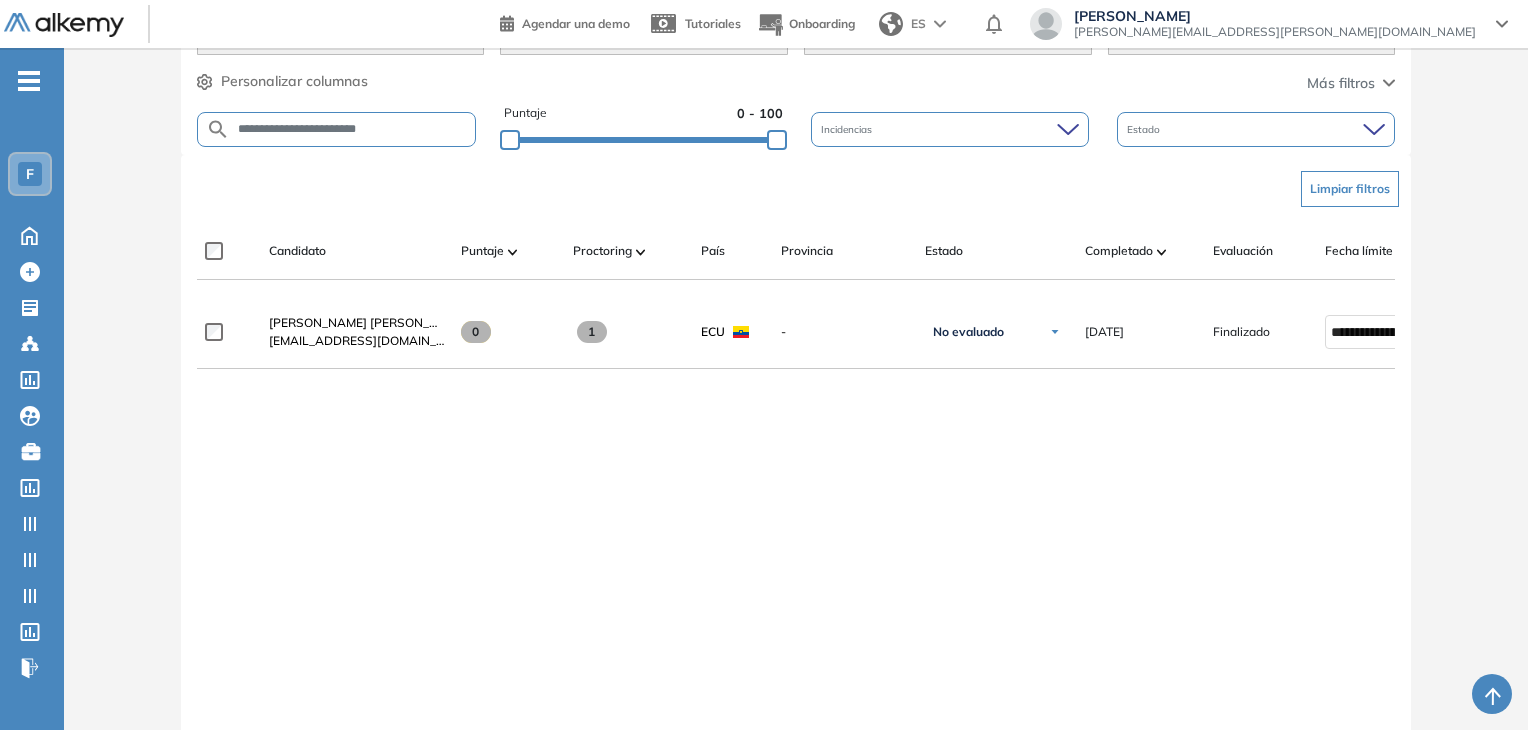 click on "**********" at bounding box center [796, 500] 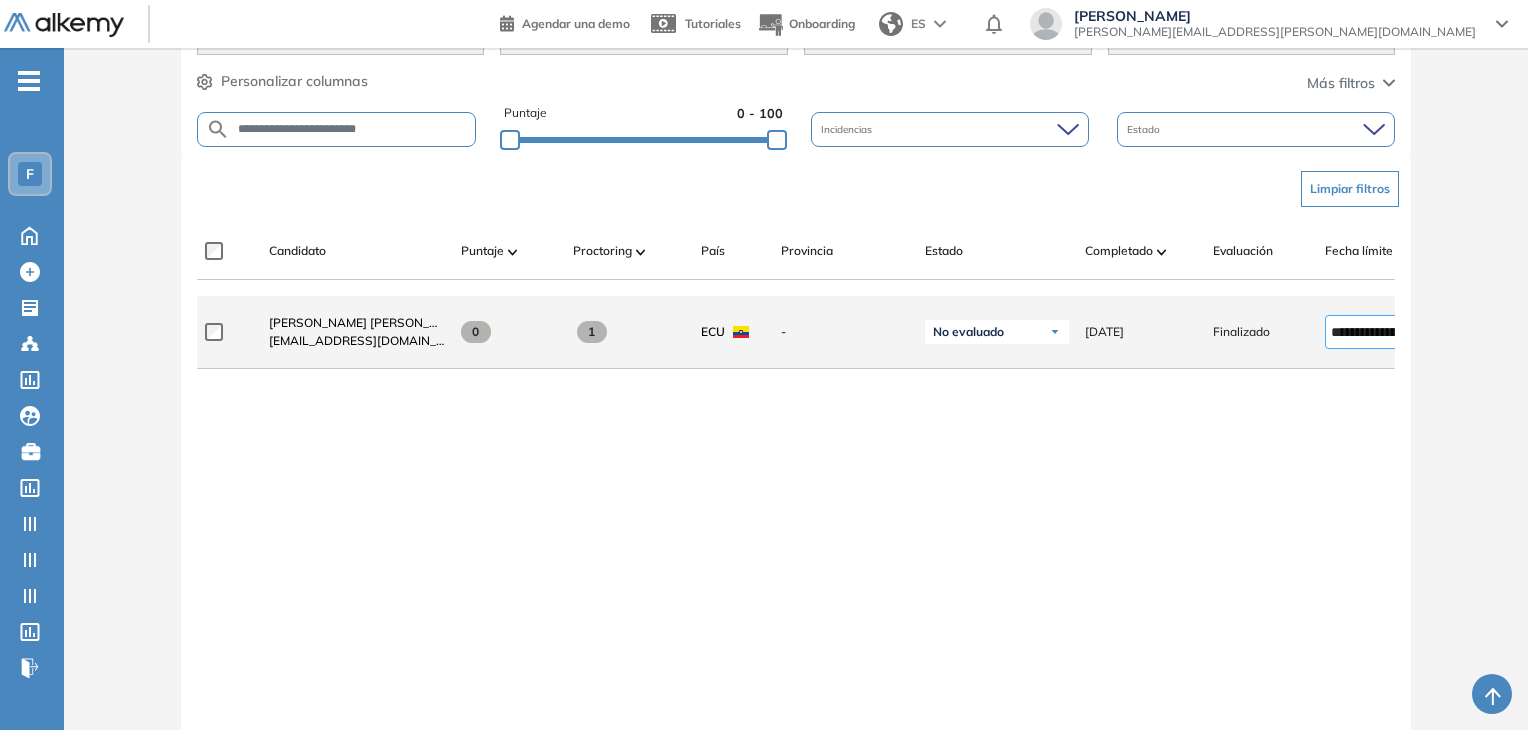 scroll, scrollTop: 28, scrollLeft: 0, axis: vertical 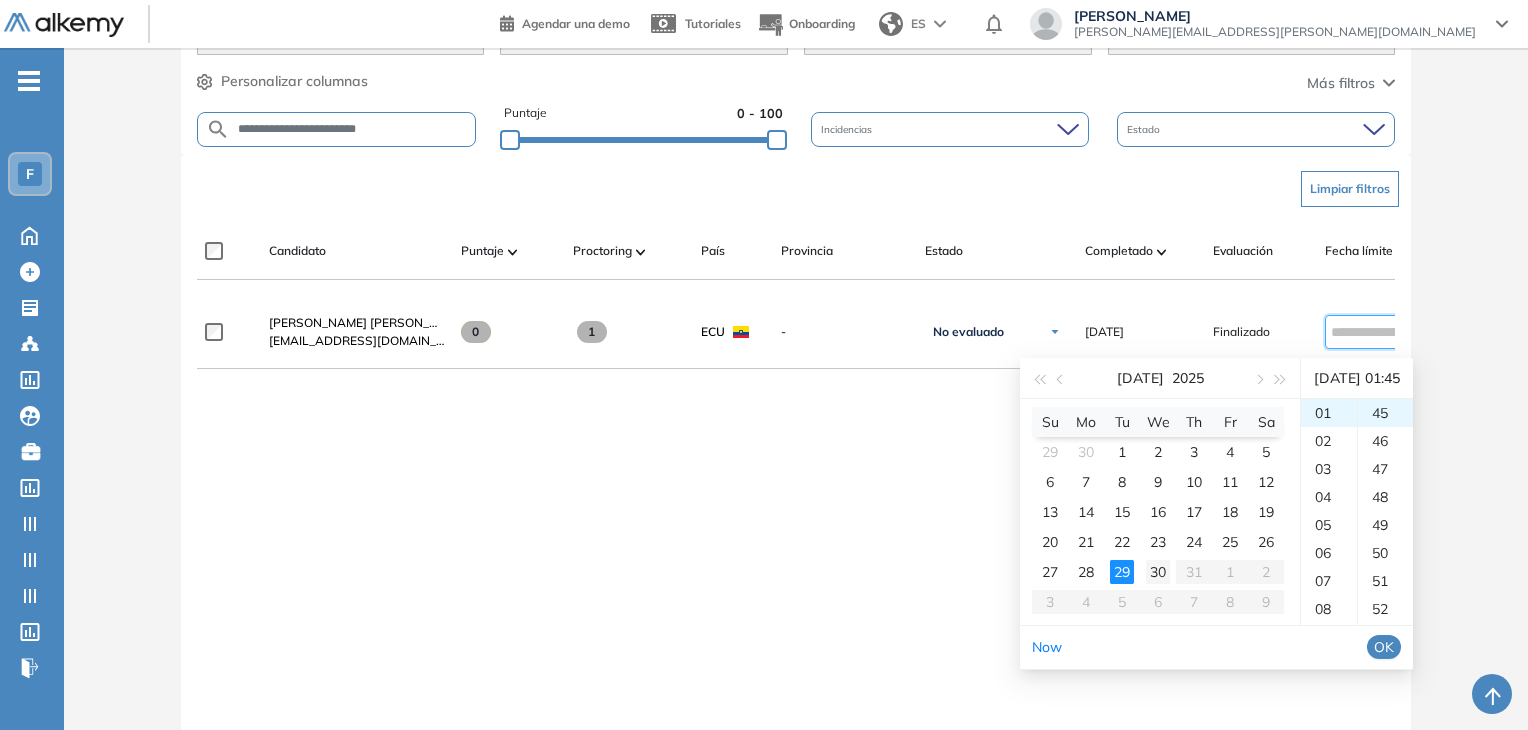 click on "30" at bounding box center (1158, 572) 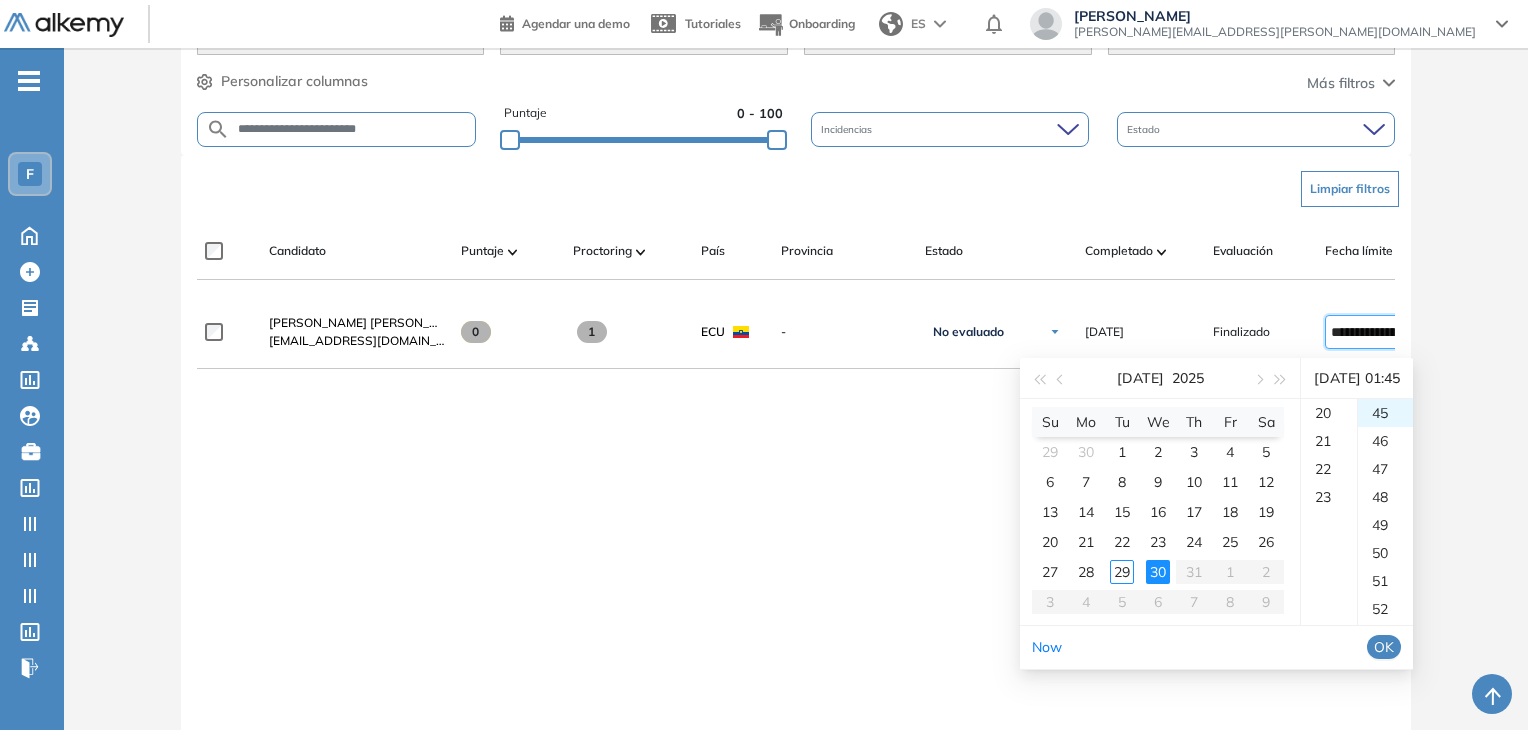 scroll, scrollTop: 644, scrollLeft: 0, axis: vertical 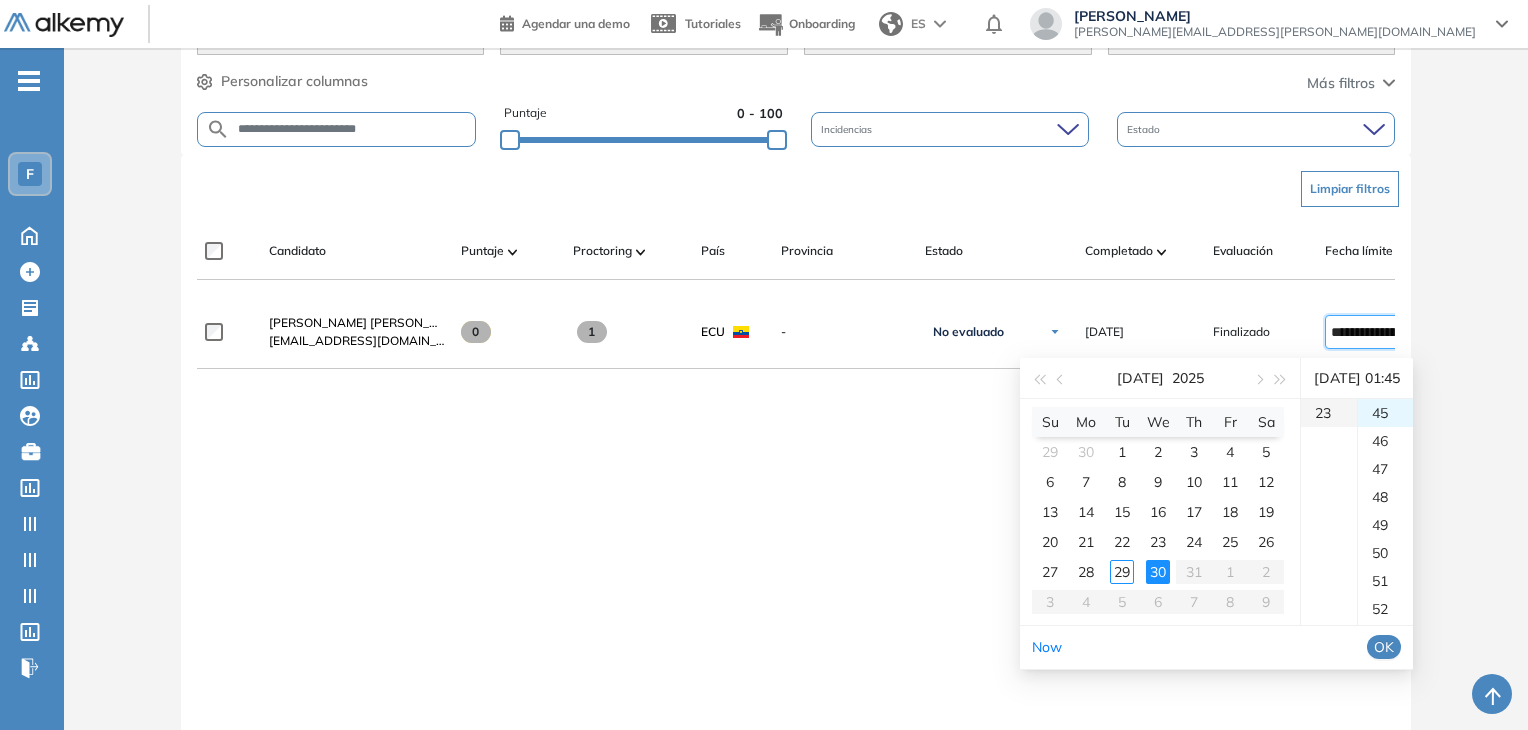 click on "23" at bounding box center [1329, 413] 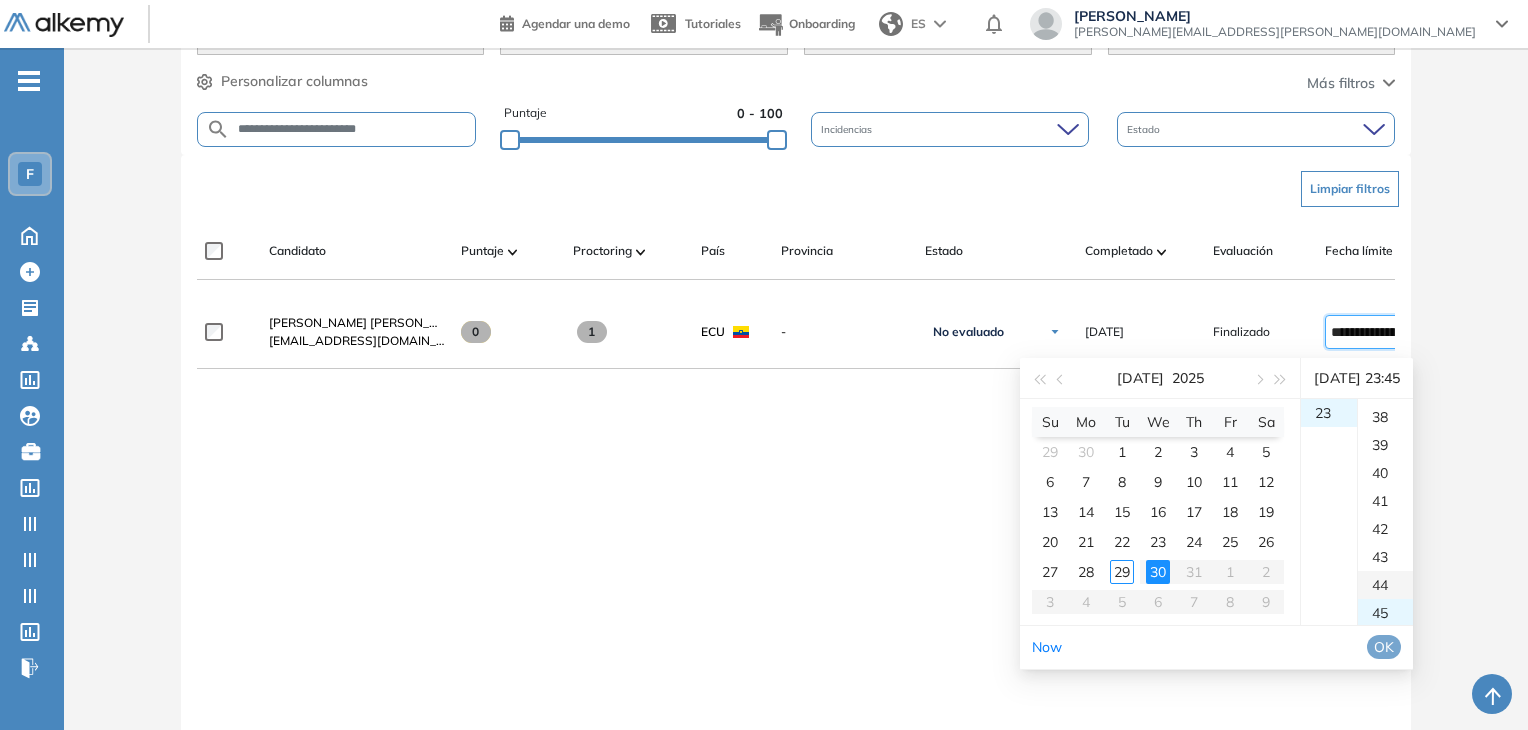 click on "44" at bounding box center [1385, 585] 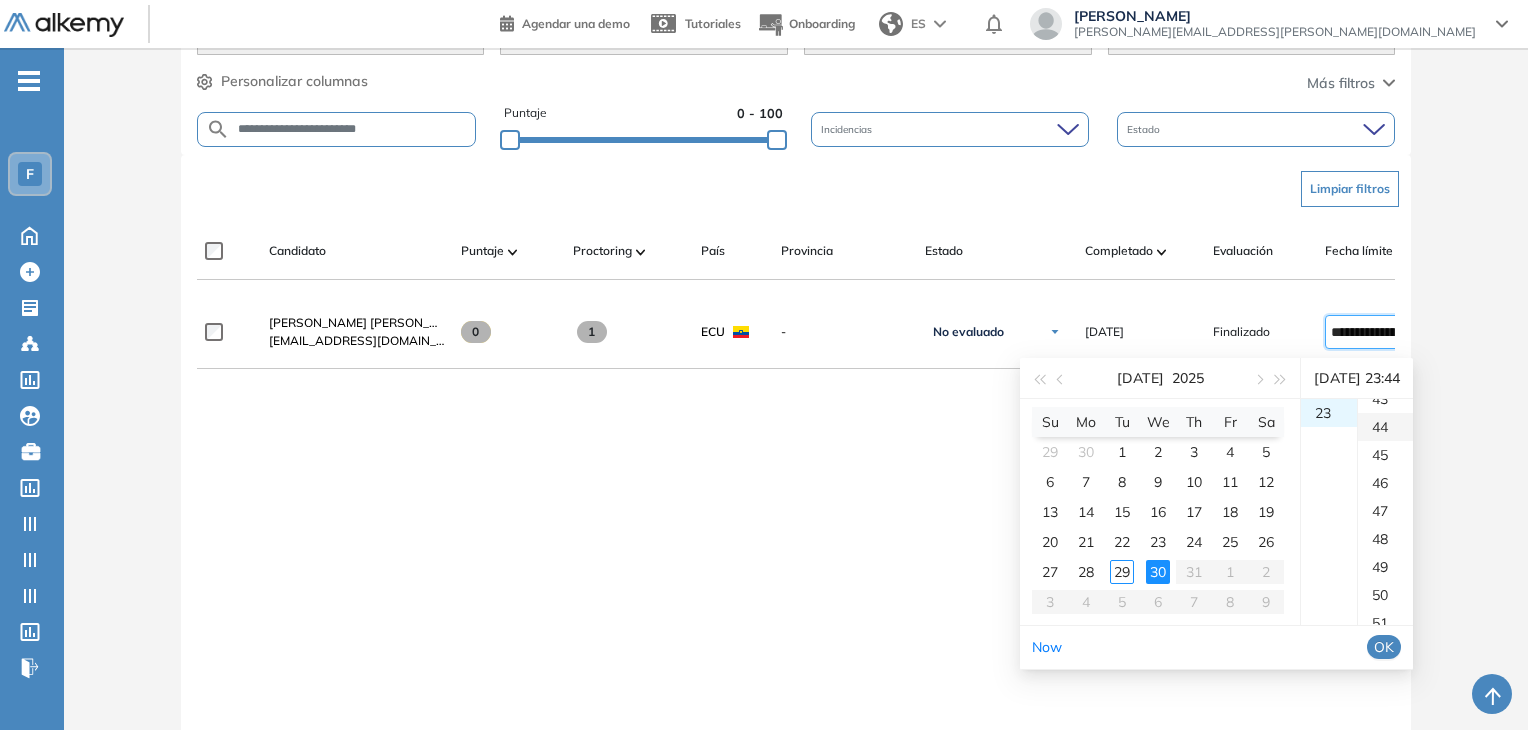 scroll, scrollTop: 1232, scrollLeft: 0, axis: vertical 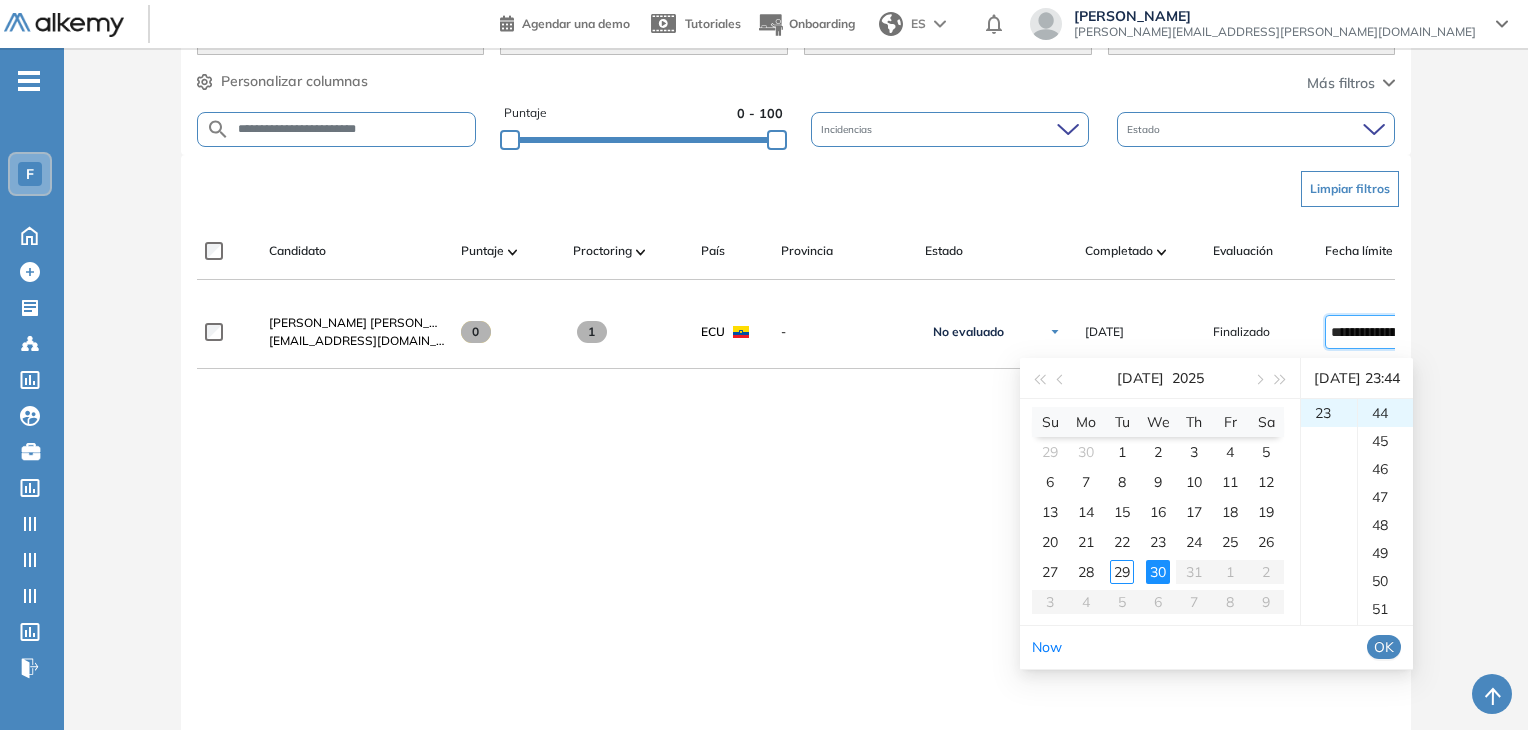 click on "OK" at bounding box center (1384, 647) 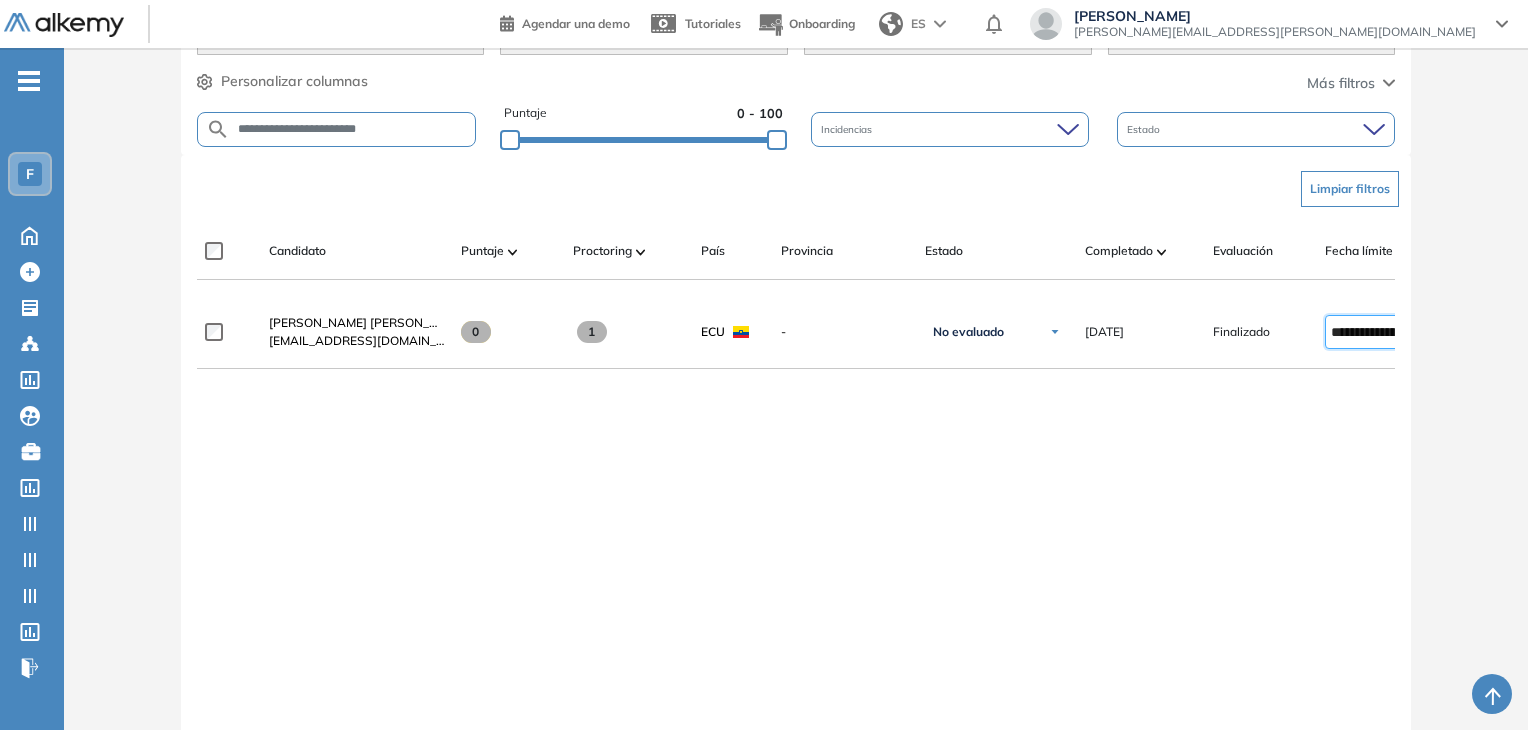 type on "**********" 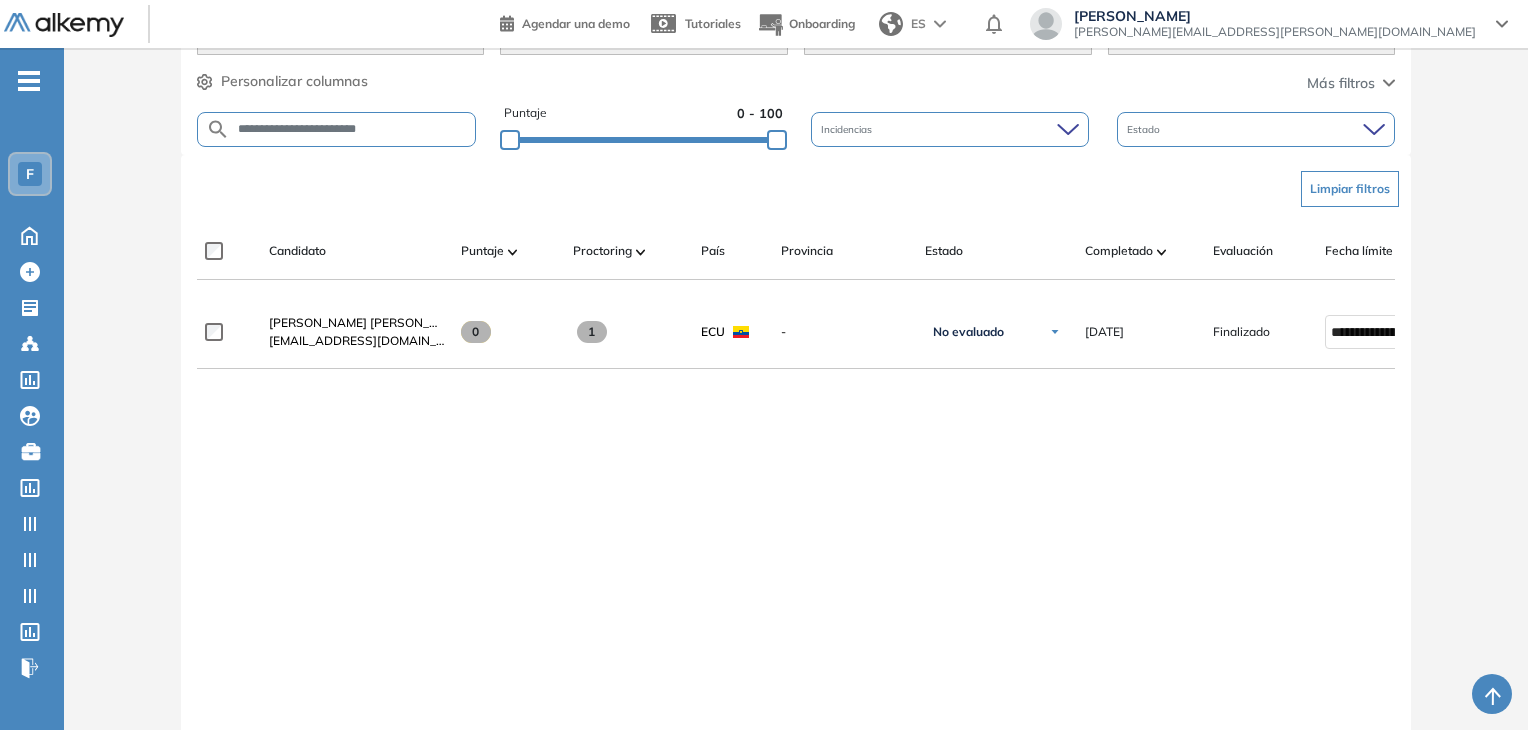 drag, startPoint x: 426, startPoint y: 128, endPoint x: 169, endPoint y: 145, distance: 257.56165 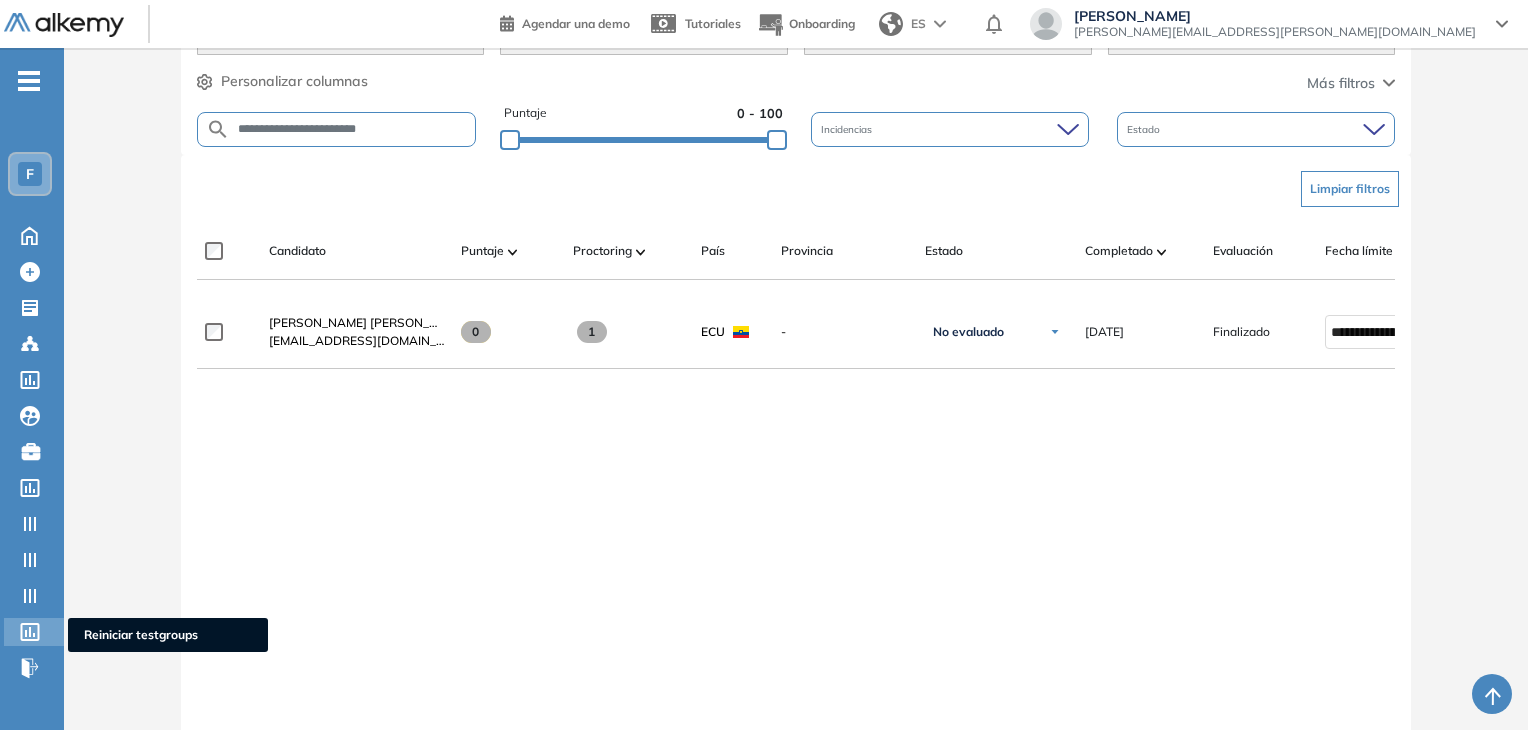 click 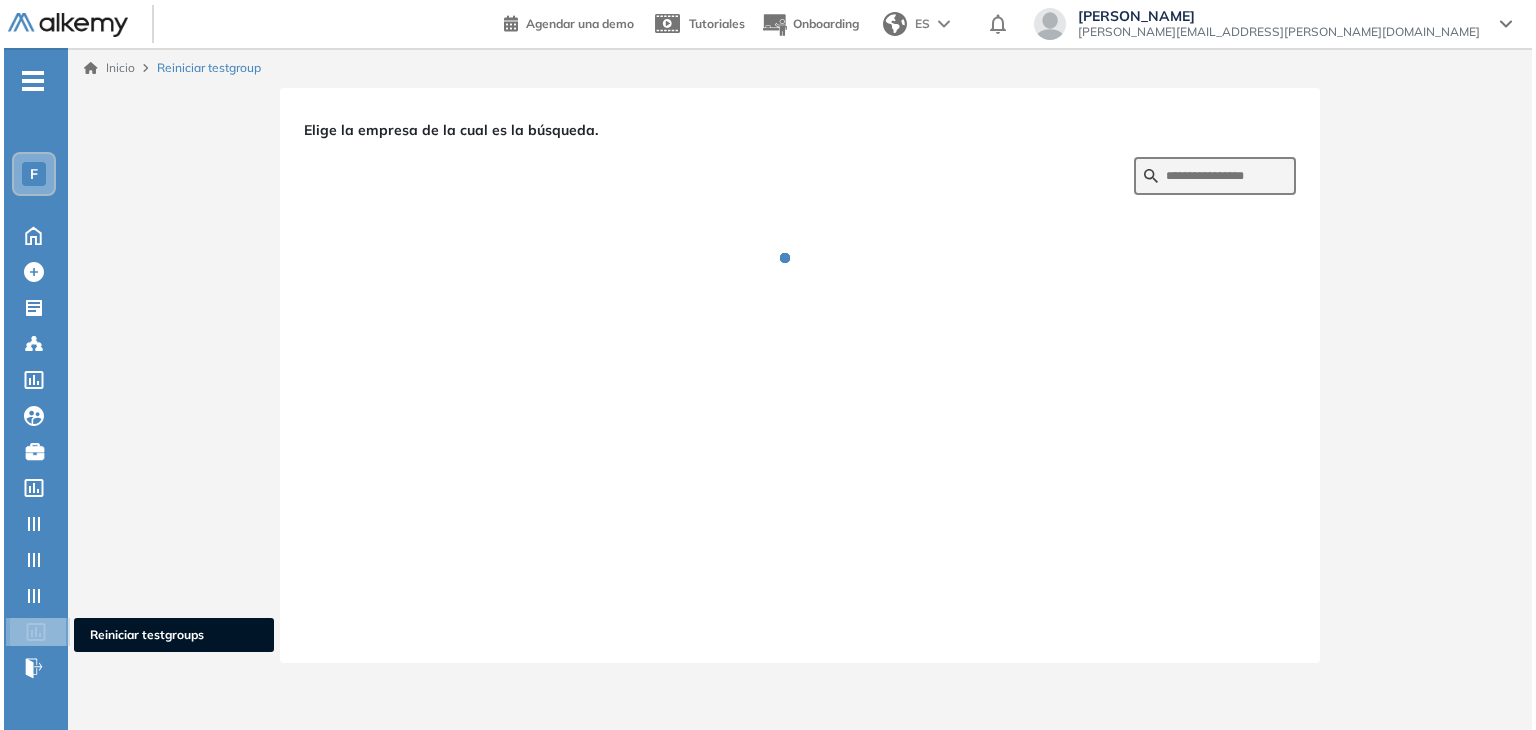 scroll, scrollTop: 0, scrollLeft: 0, axis: both 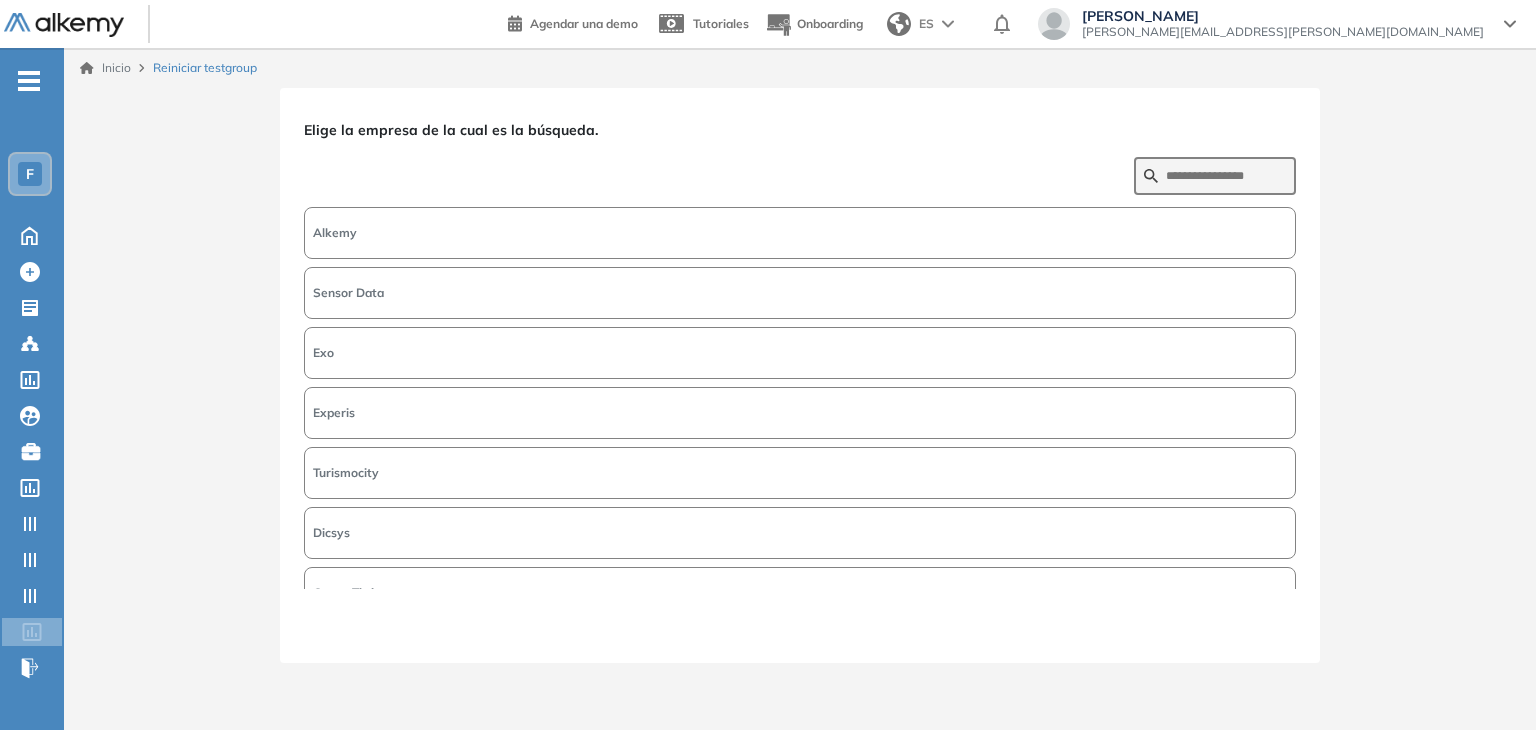 click on "Alkemy" at bounding box center (800, 233) 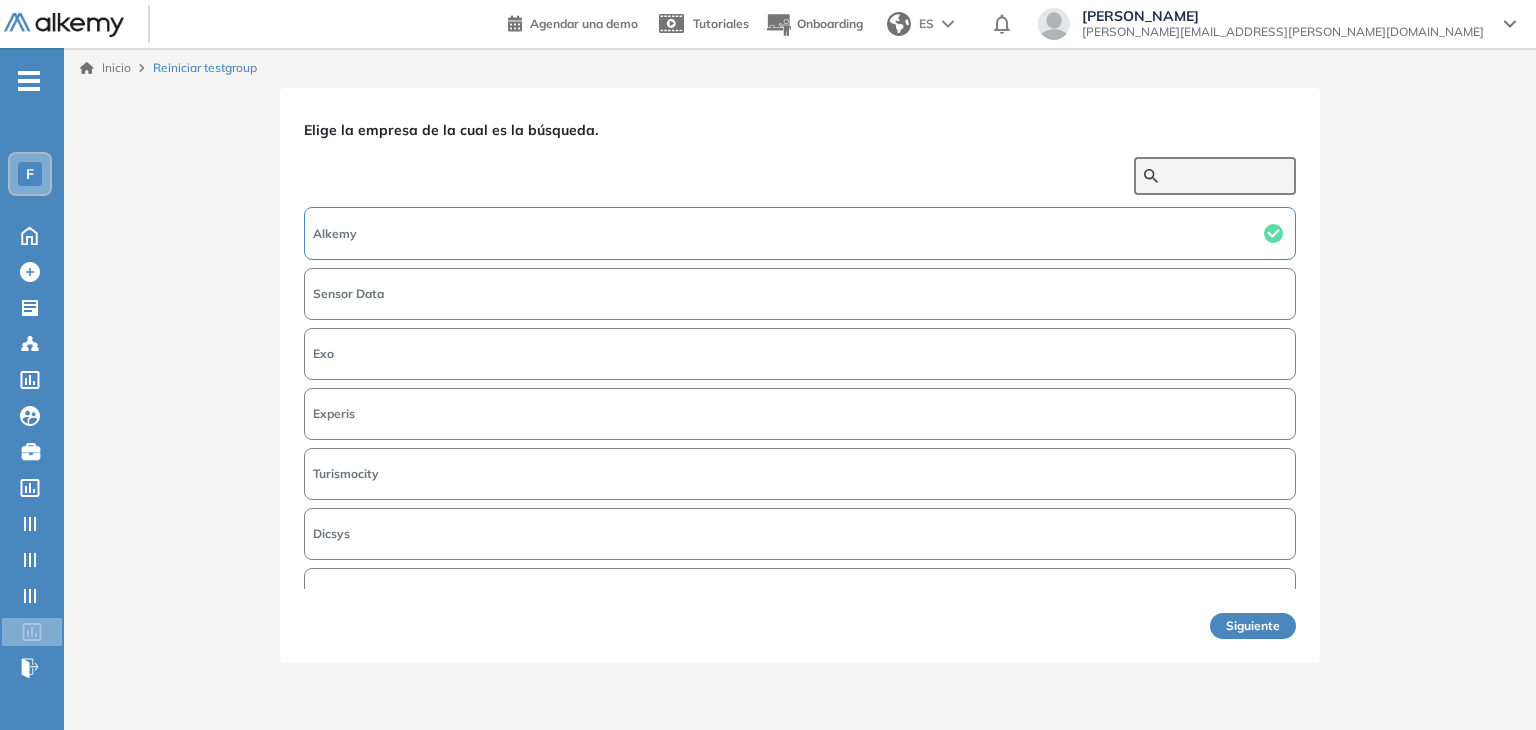 click at bounding box center [1226, 176] 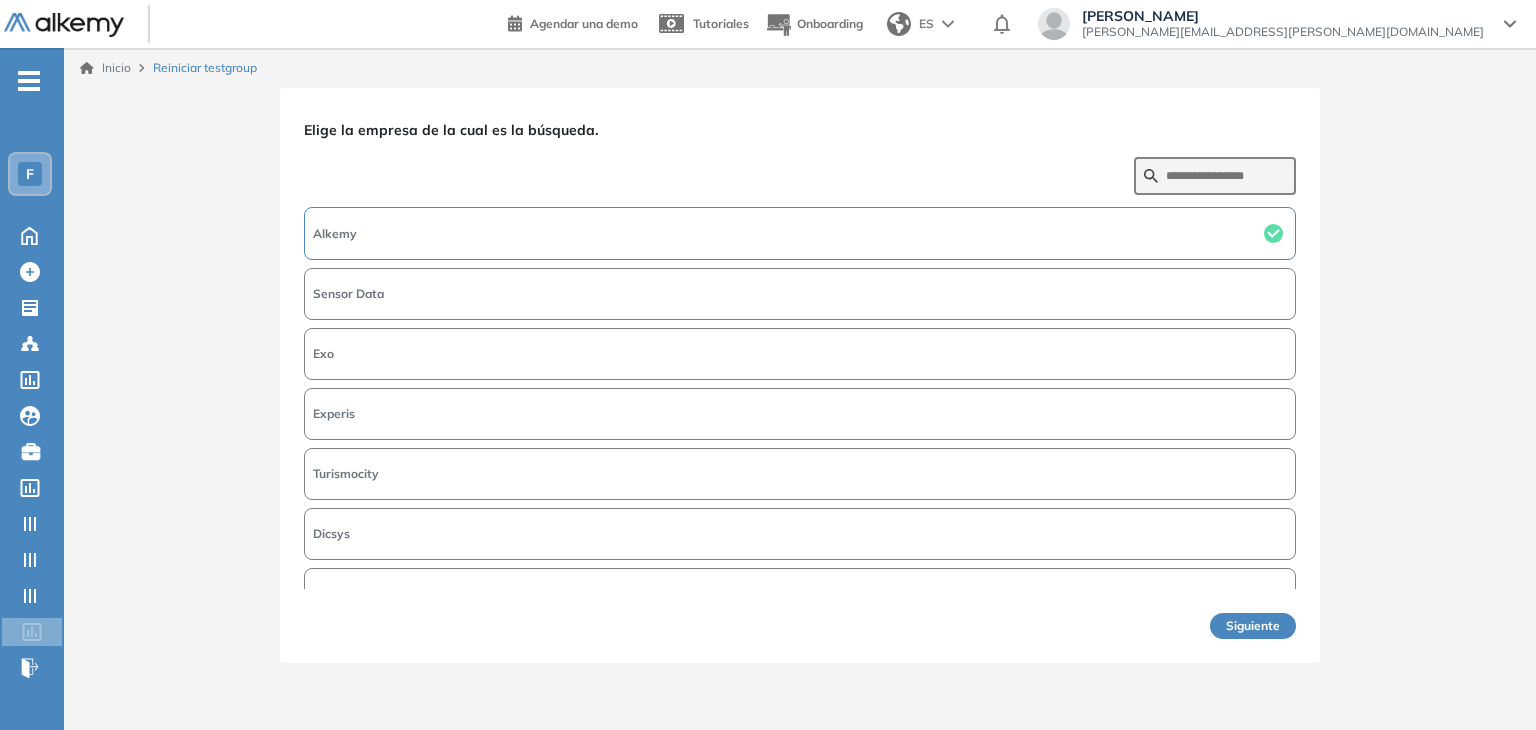 click on "Alkemy" at bounding box center [800, 233] 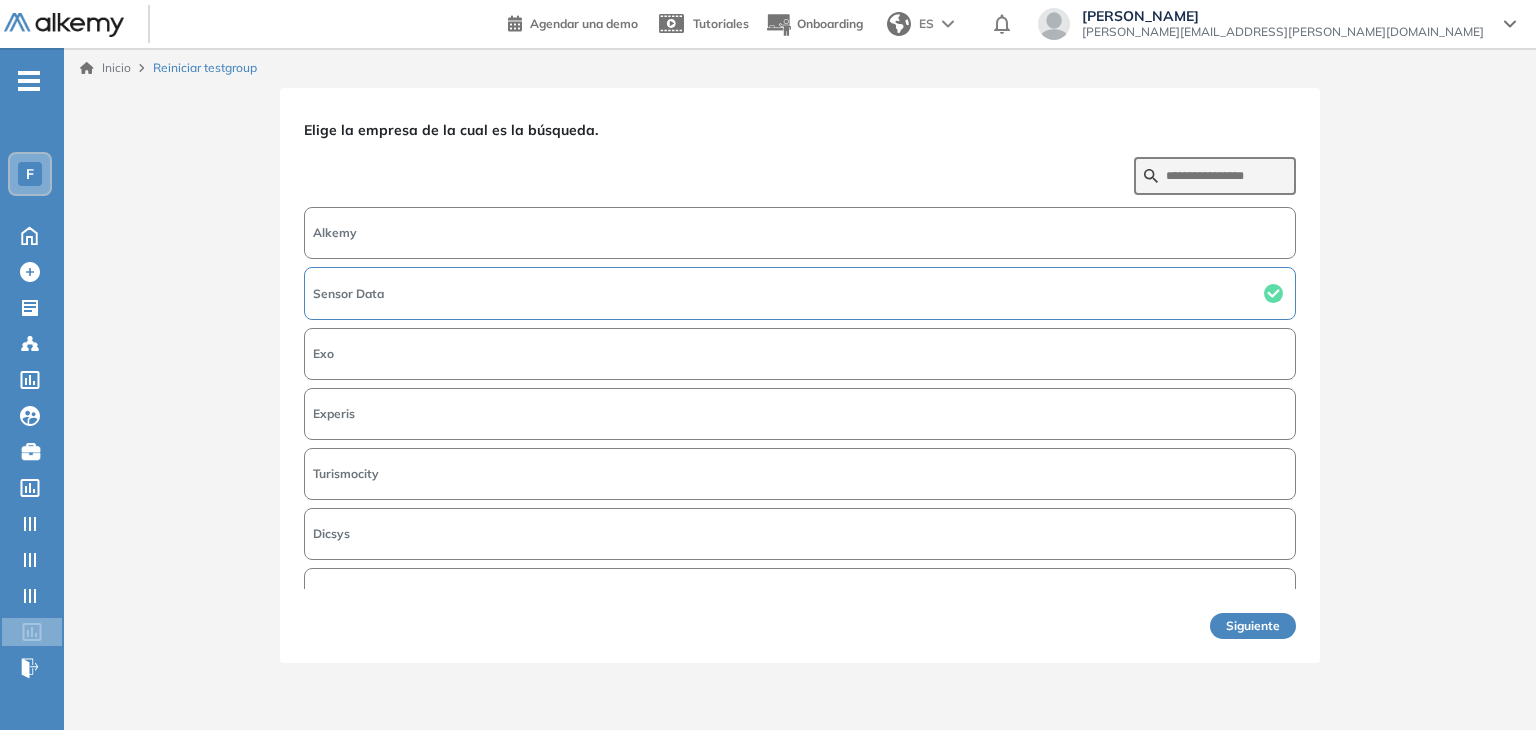 click on "Alkemy" at bounding box center [800, 233] 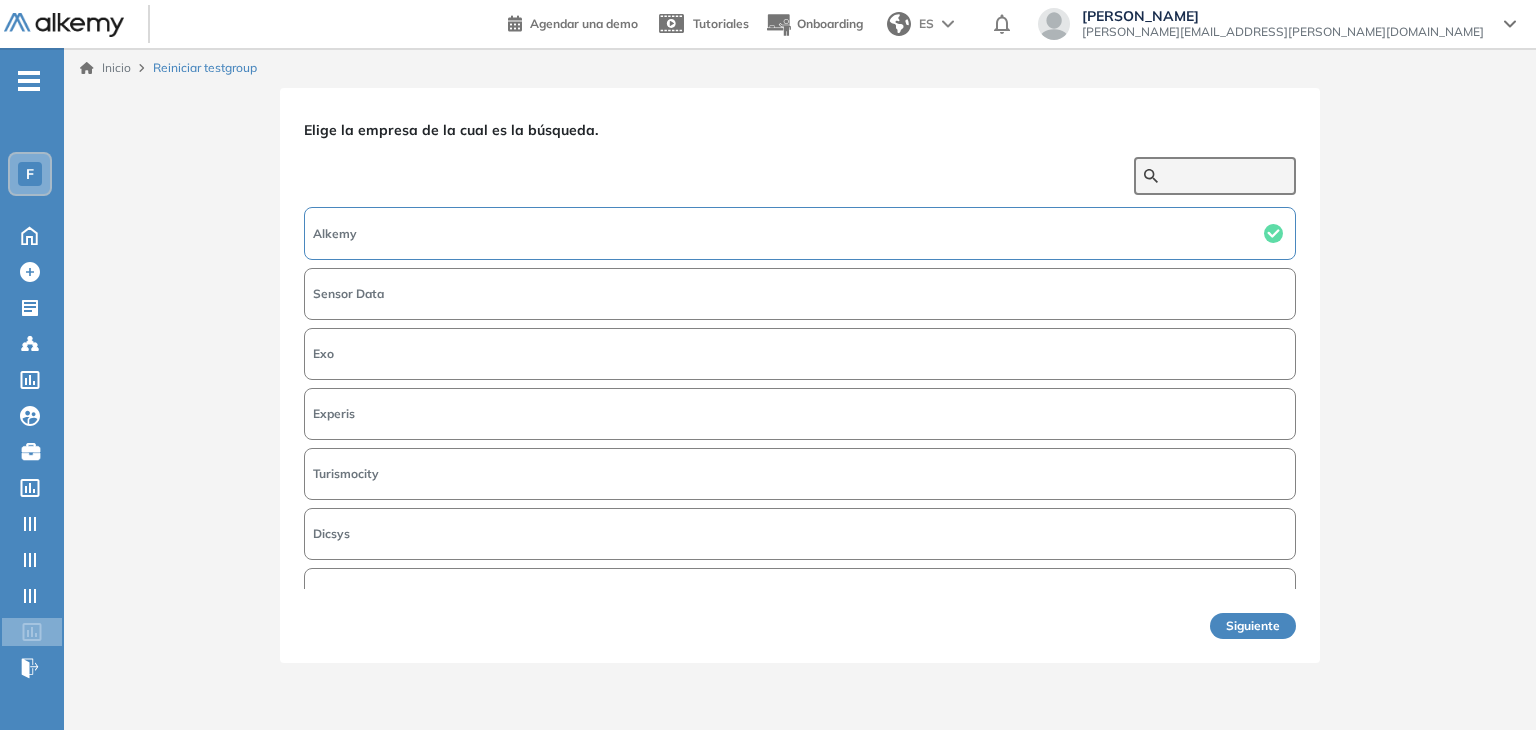 click at bounding box center [1226, 176] 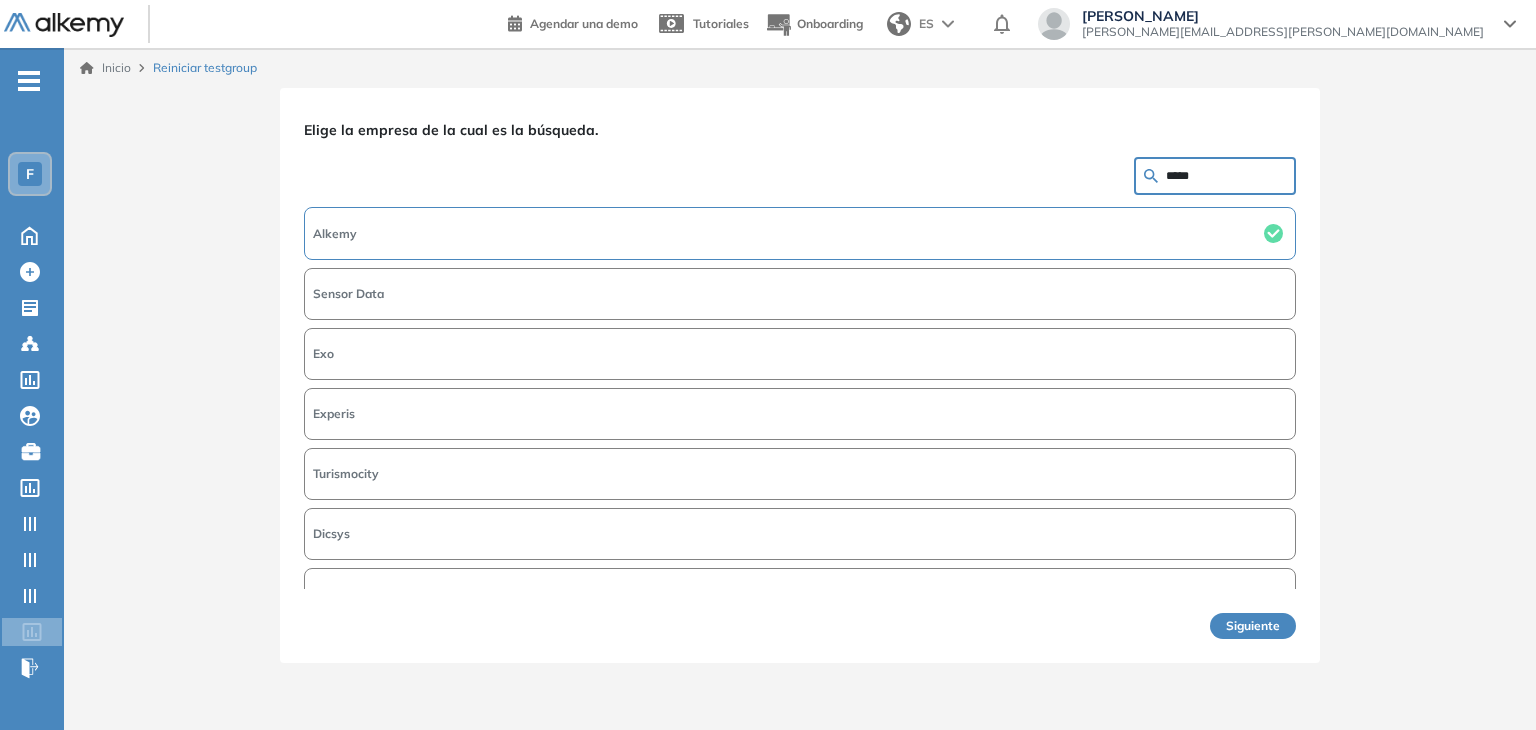 type on "*****" 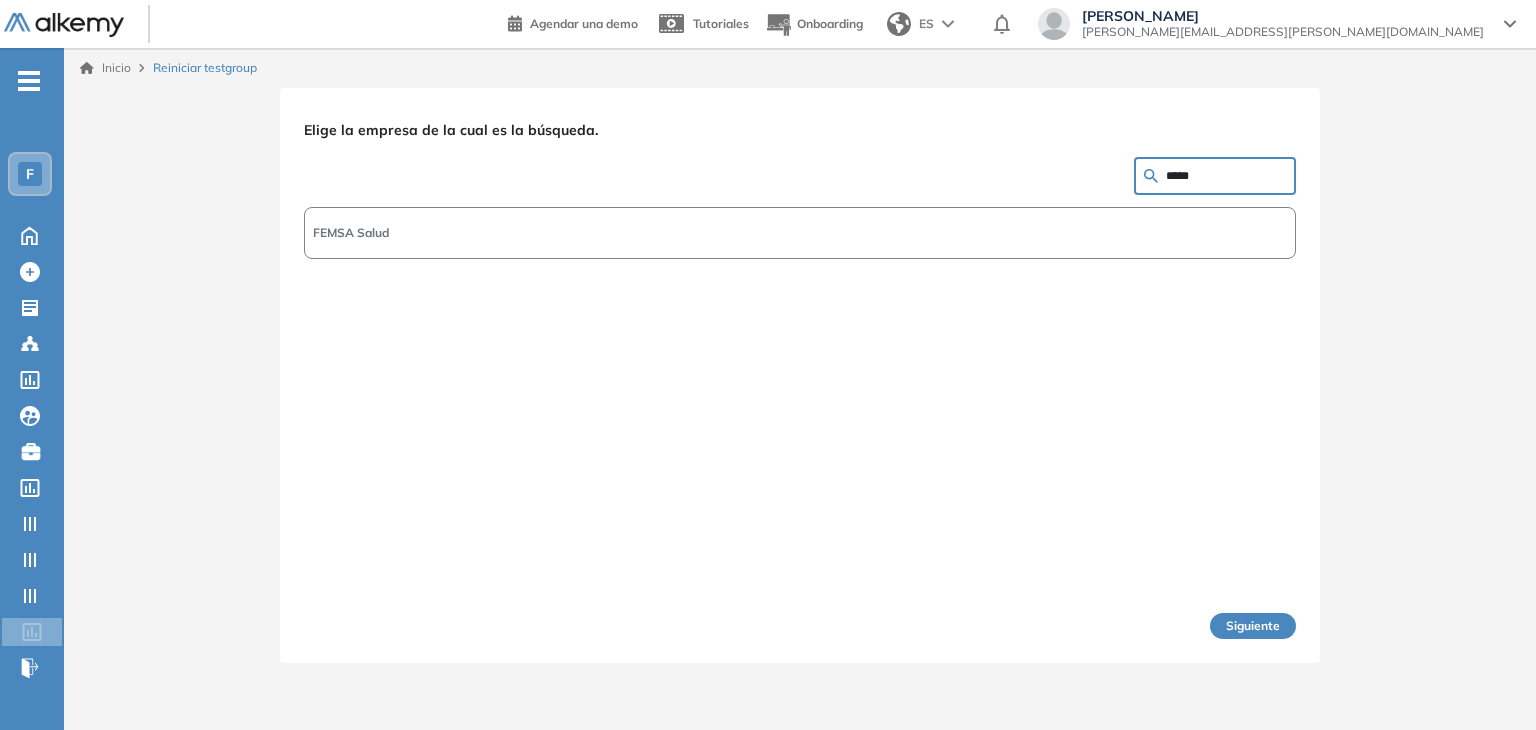 click on "FEMSA Salud" at bounding box center (351, 233) 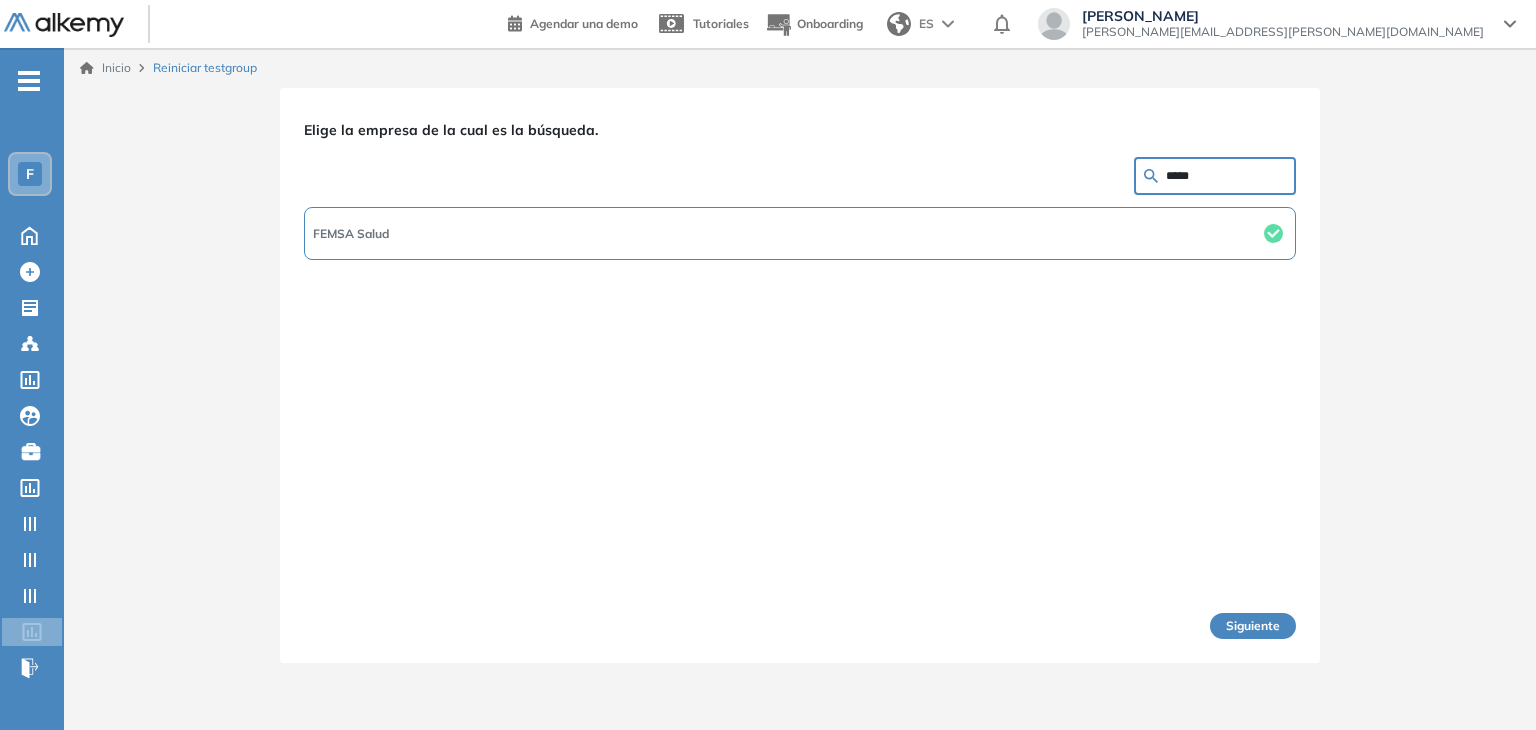 click on "Siguiente" at bounding box center [1253, 626] 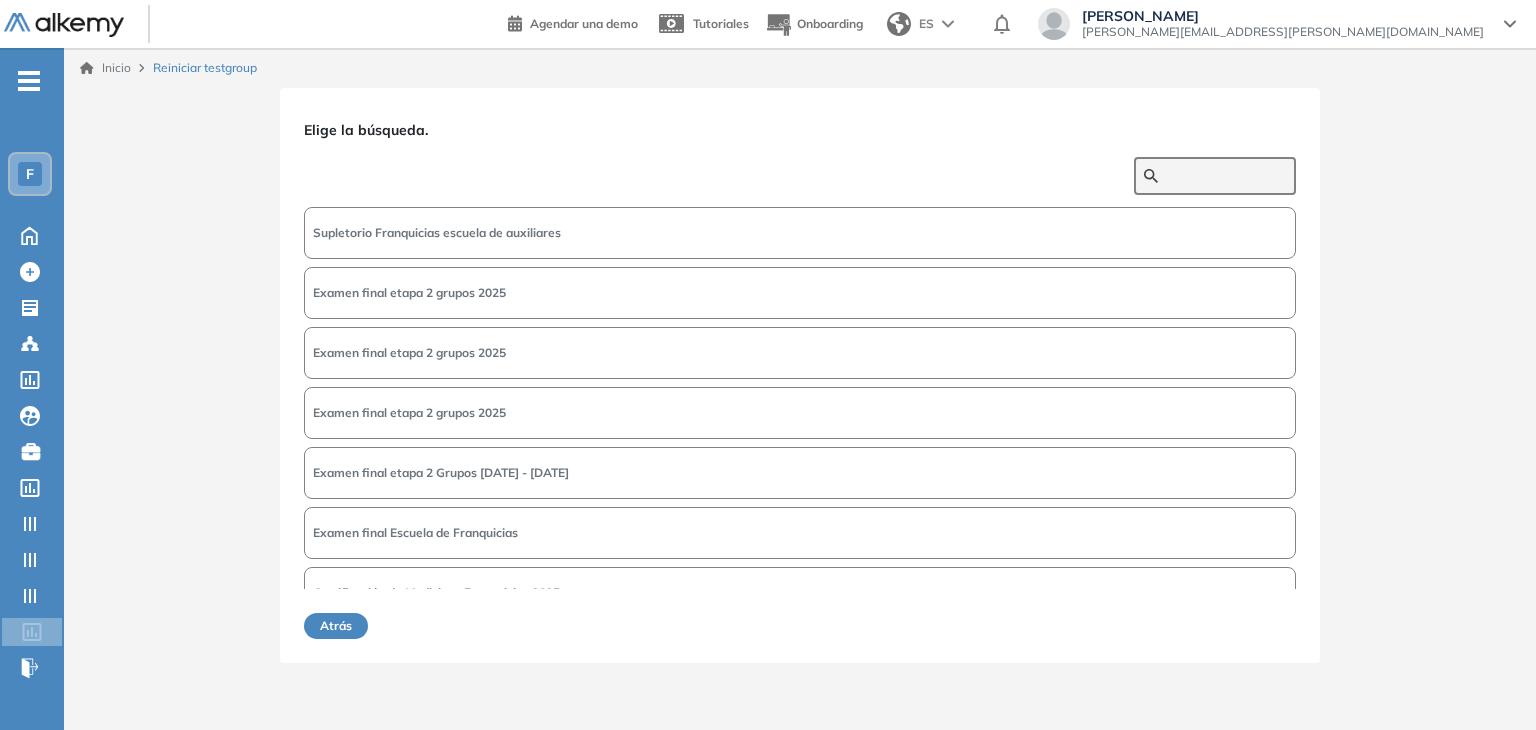 click at bounding box center [1226, 176] 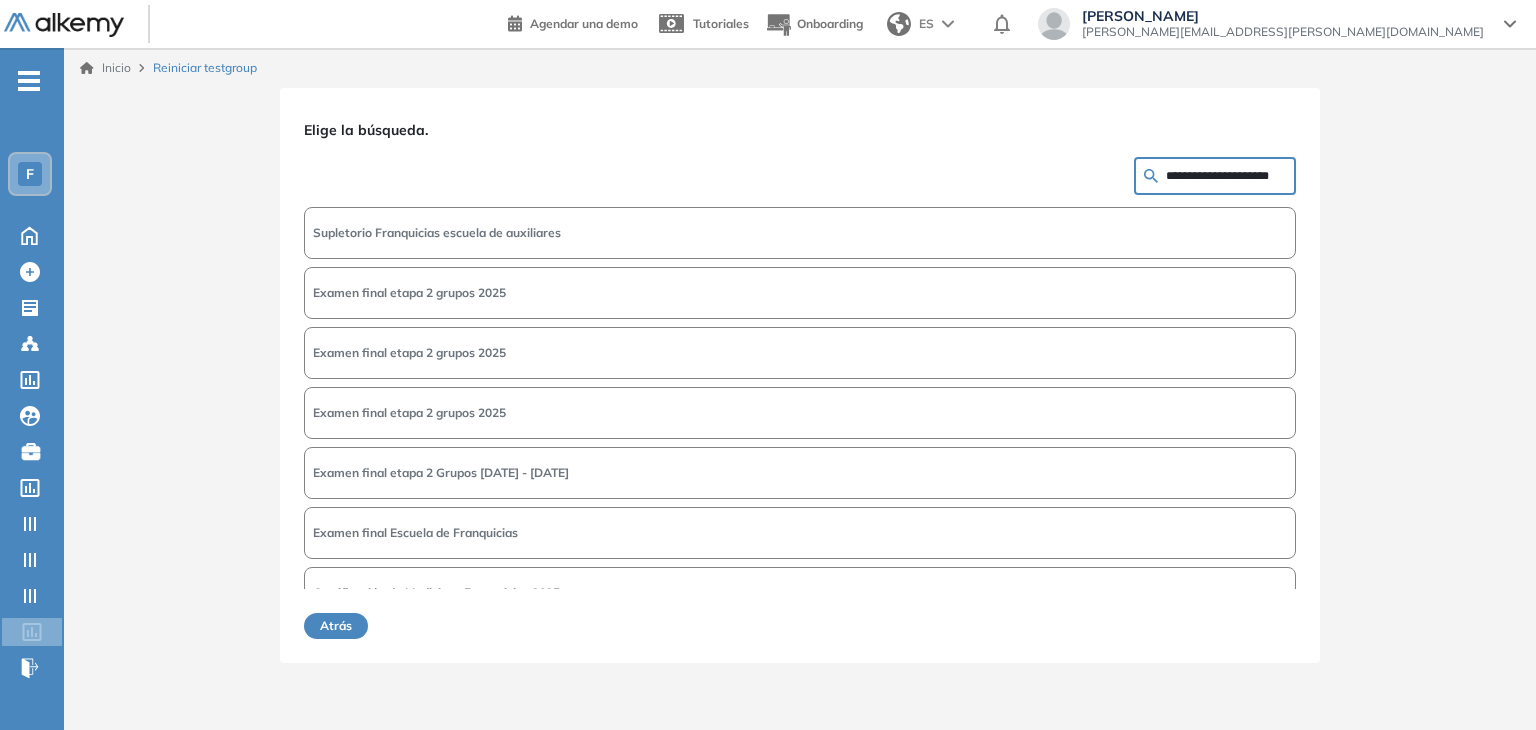 type on "**********" 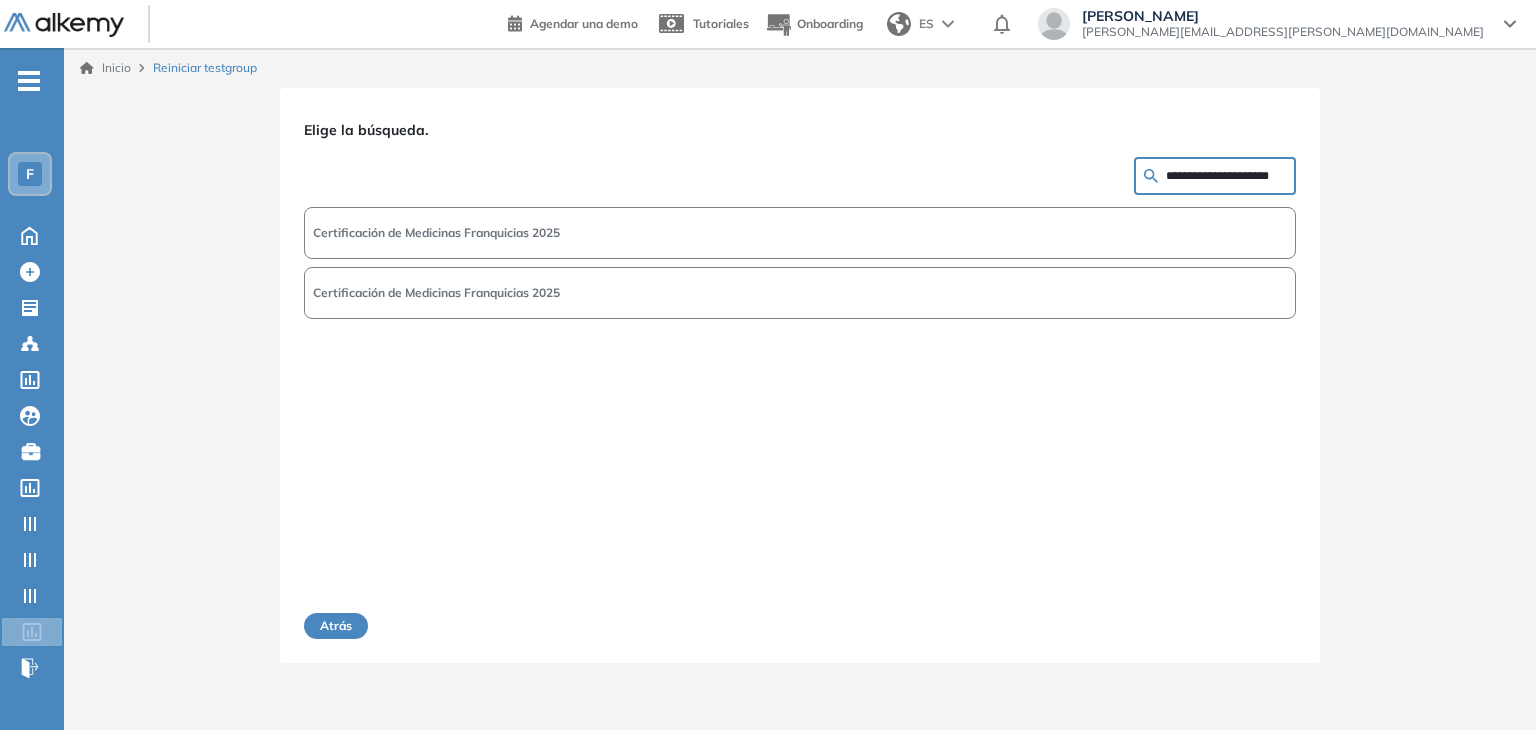click on "Certificación de Medicinas Franquicias 2025" at bounding box center [800, 233] 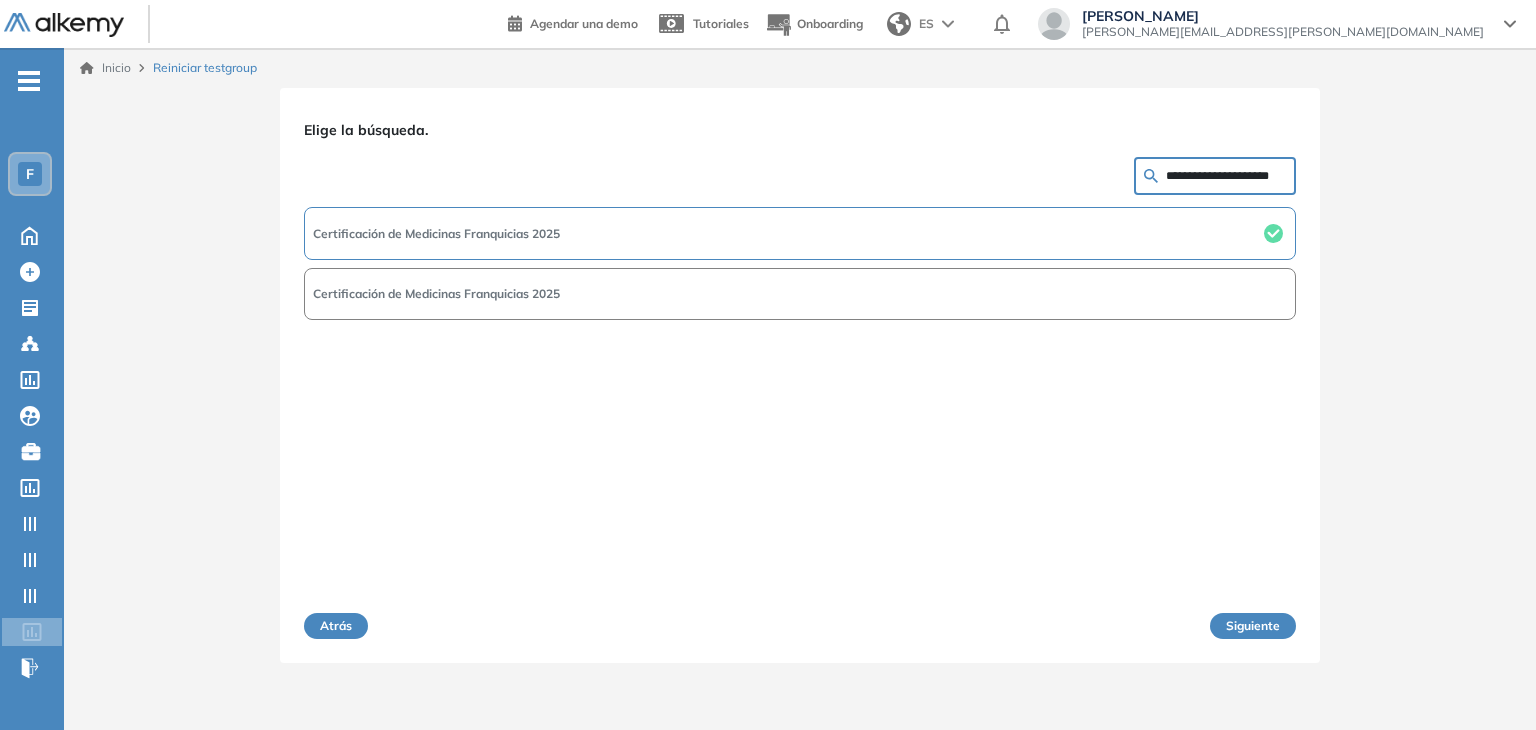 click on "Siguiente" at bounding box center [1253, 626] 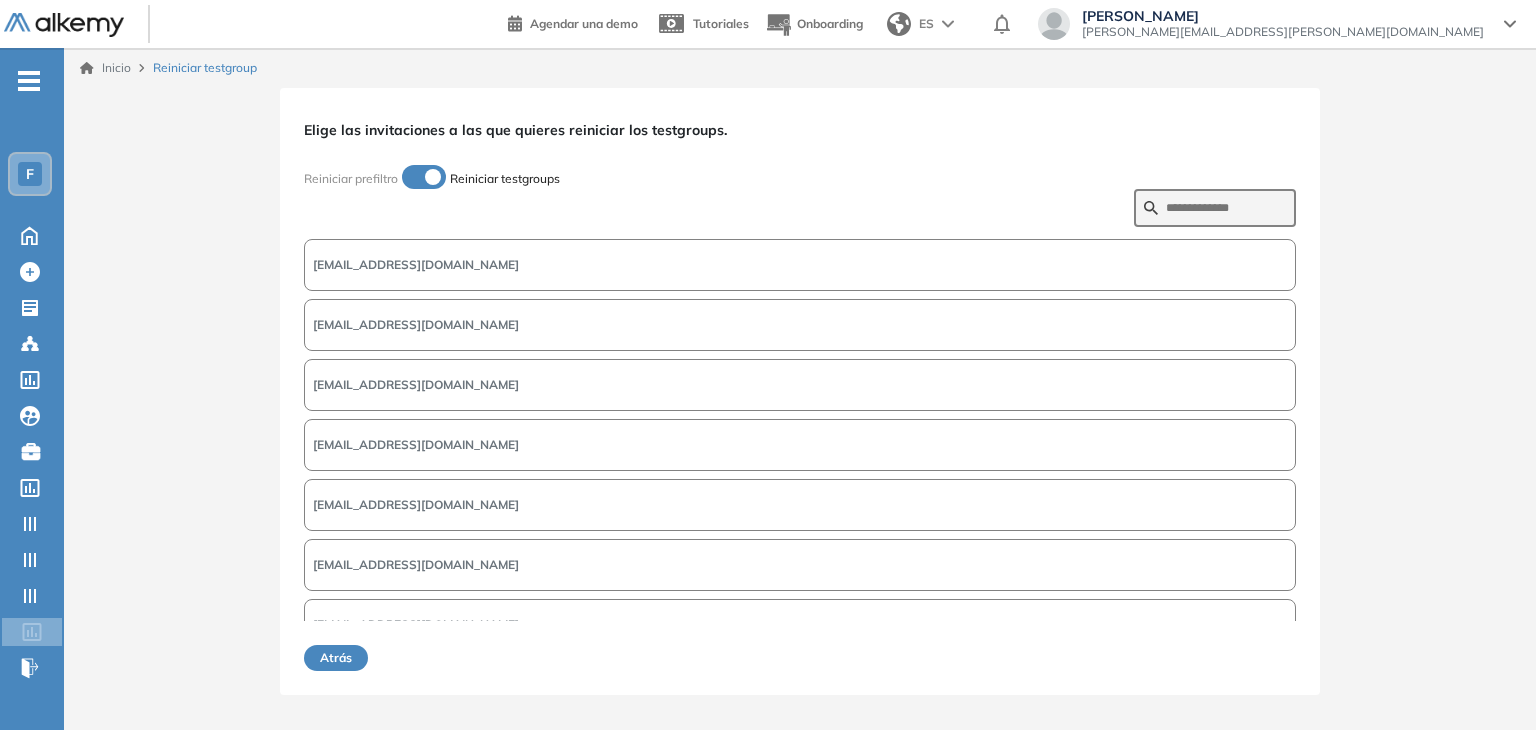 click at bounding box center (1215, 208) 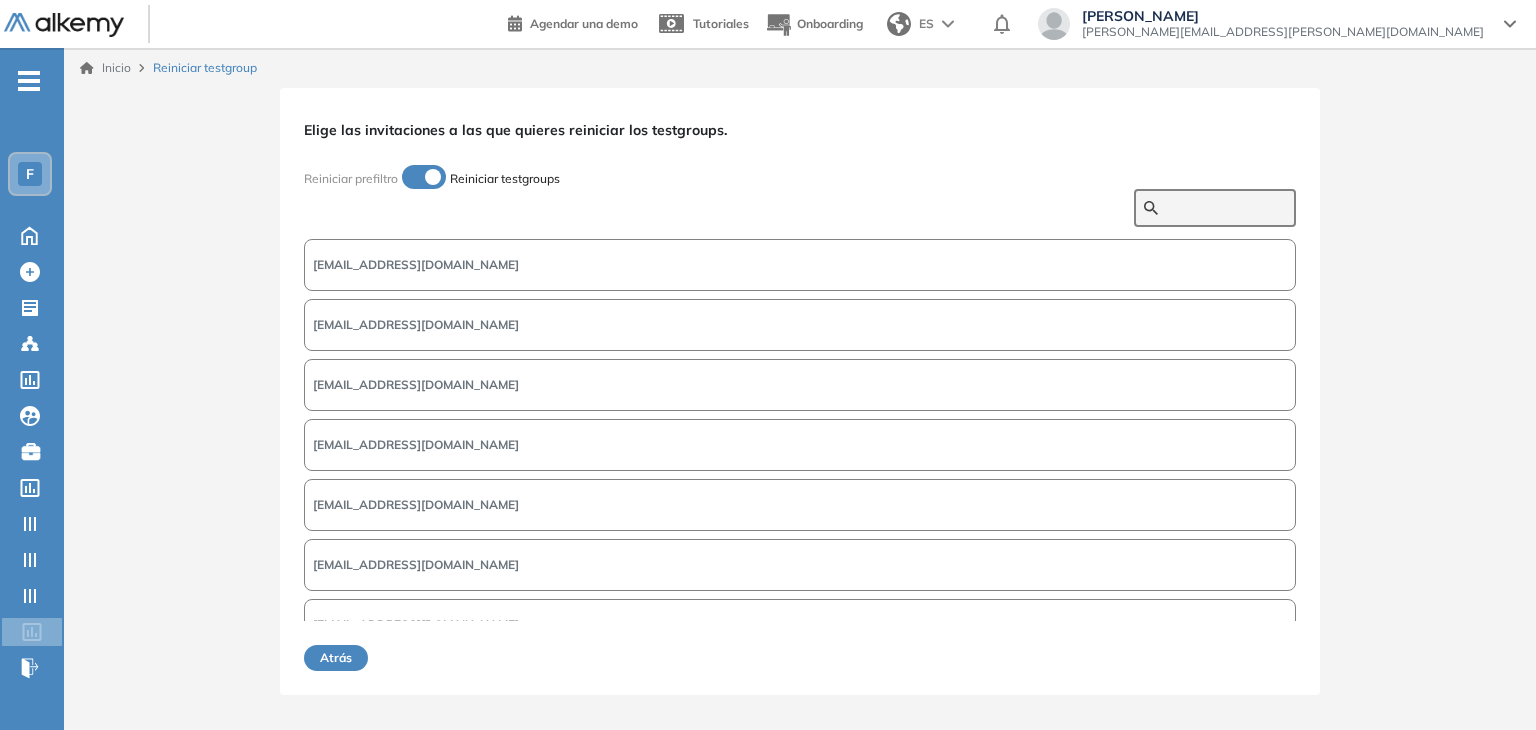 click at bounding box center (1226, 208) 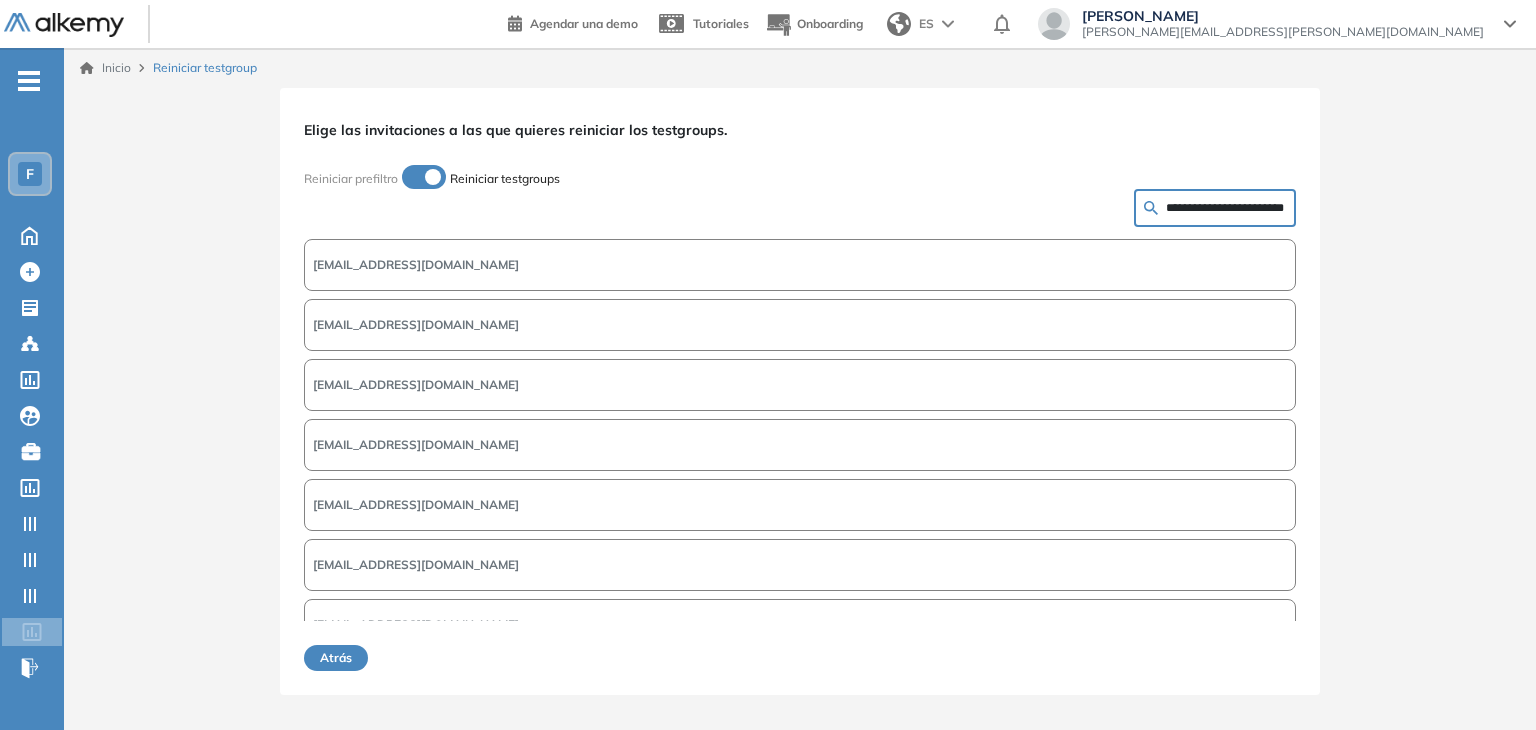 scroll, scrollTop: 0, scrollLeft: 6, axis: horizontal 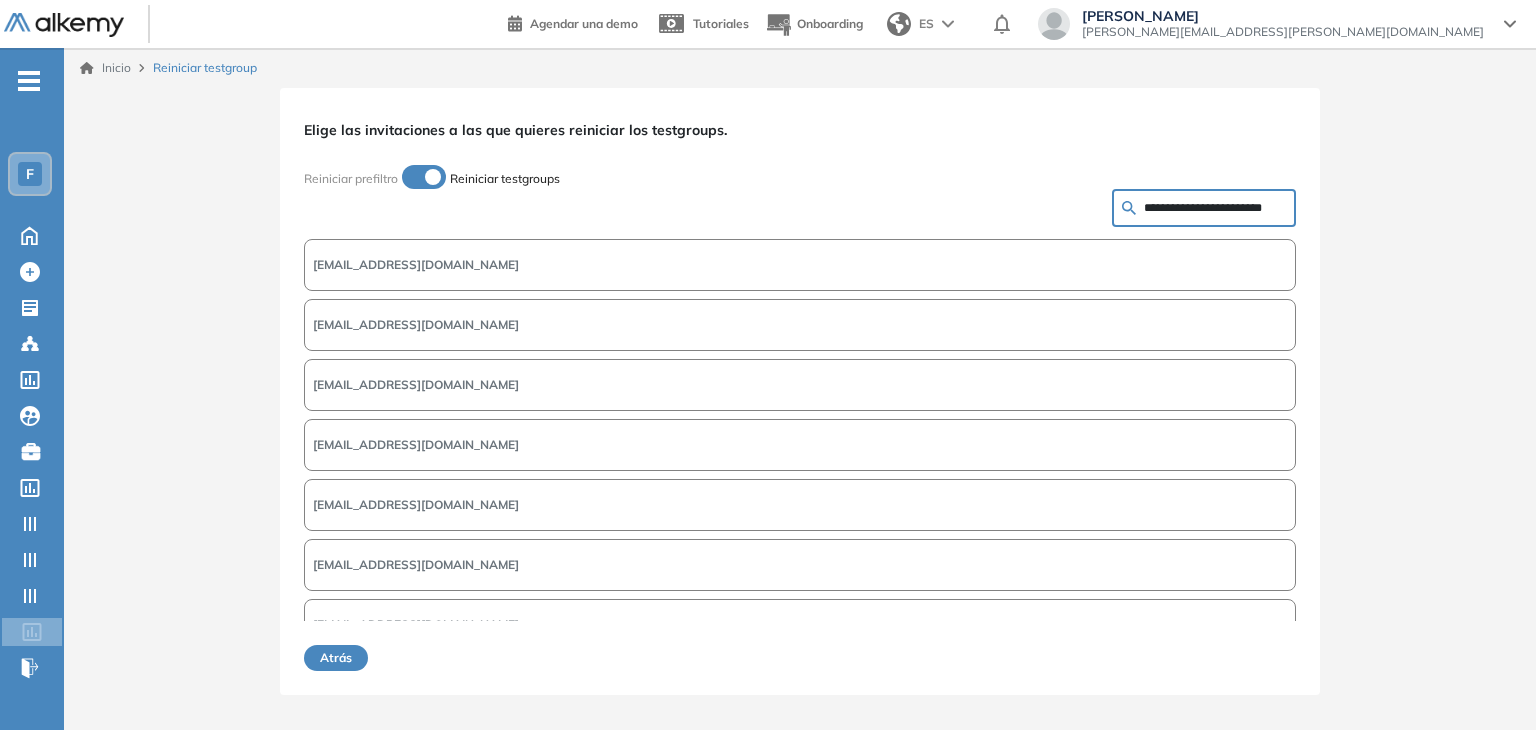 type on "**********" 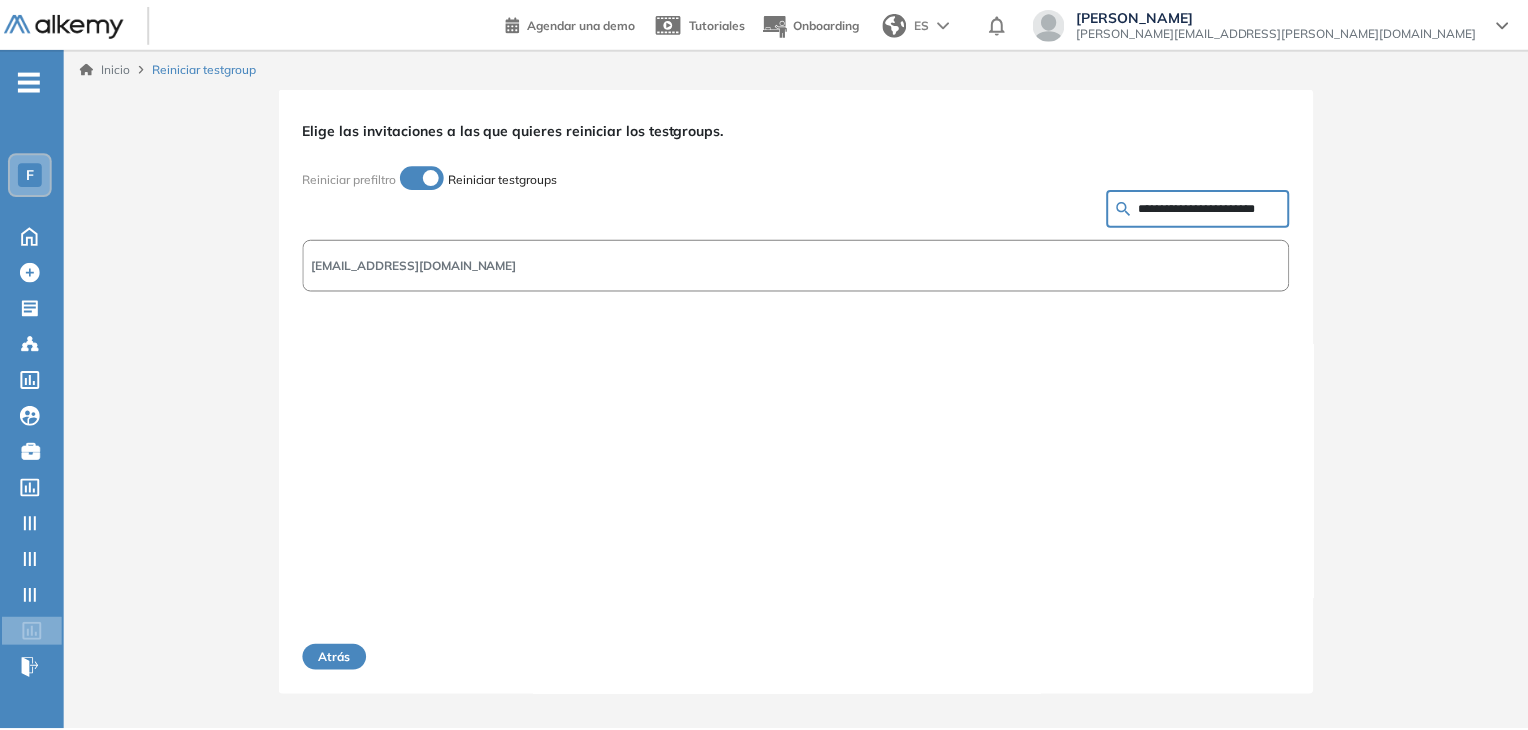 scroll, scrollTop: 0, scrollLeft: 0, axis: both 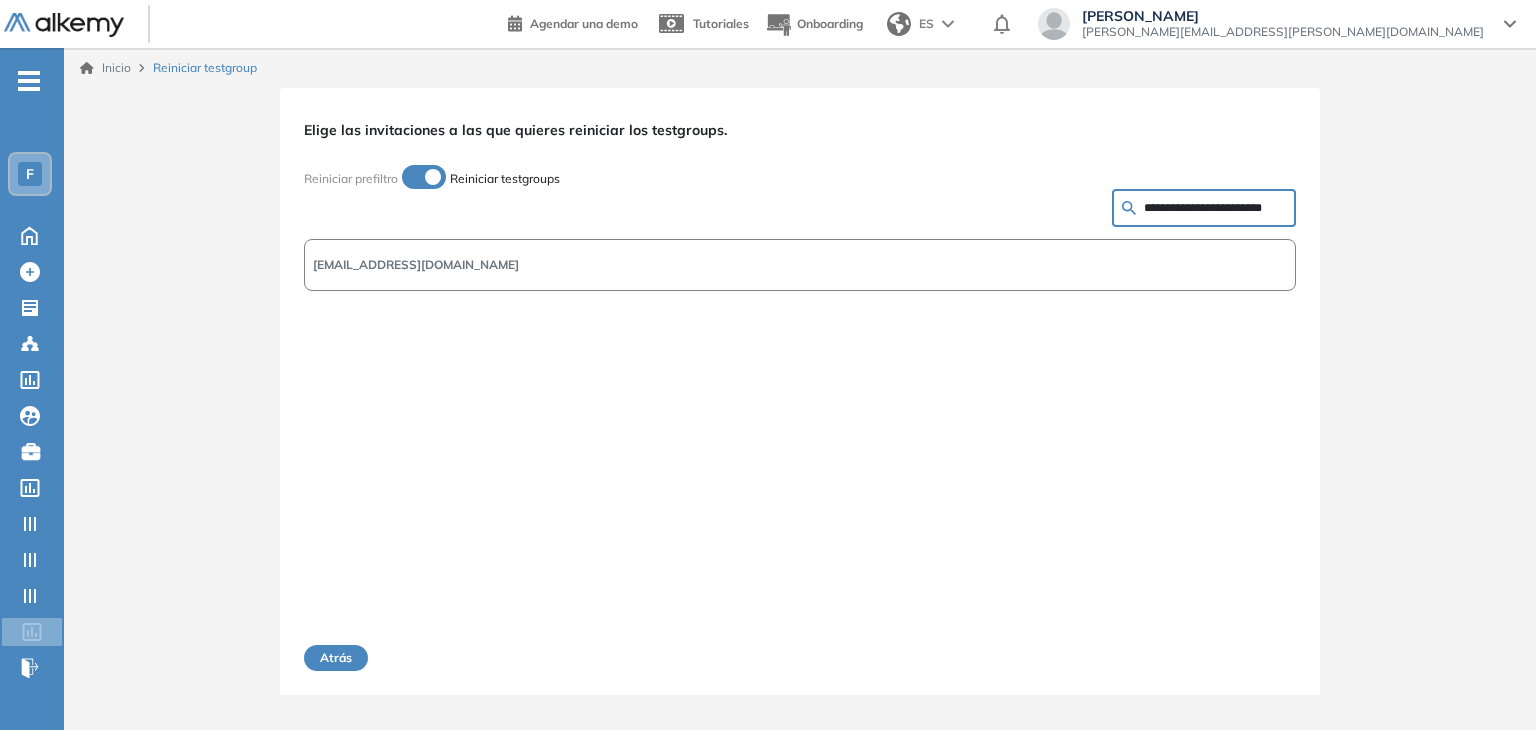 click on "[EMAIL_ADDRESS][DOMAIN_NAME]" at bounding box center (800, 265) 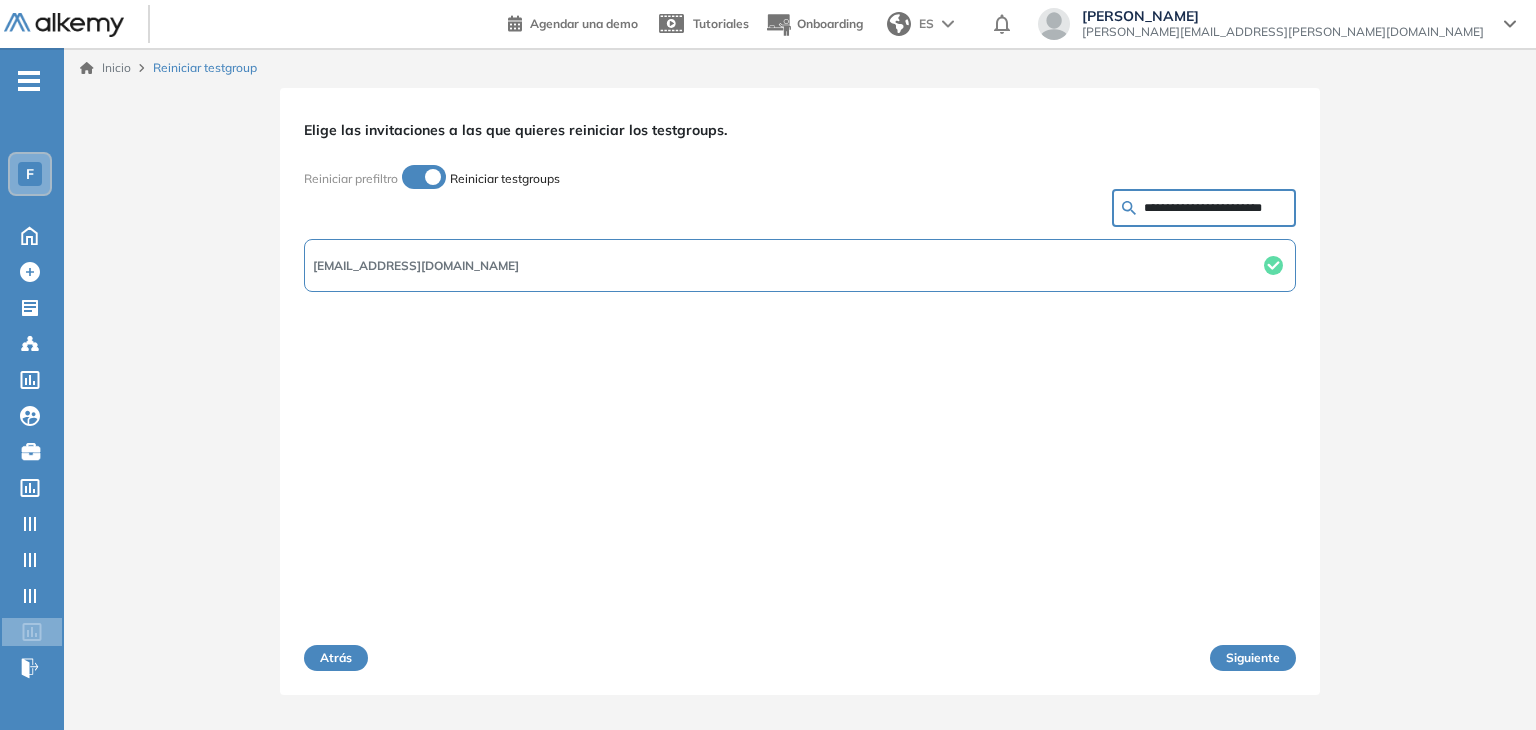 click on "Siguiente" at bounding box center [1253, 658] 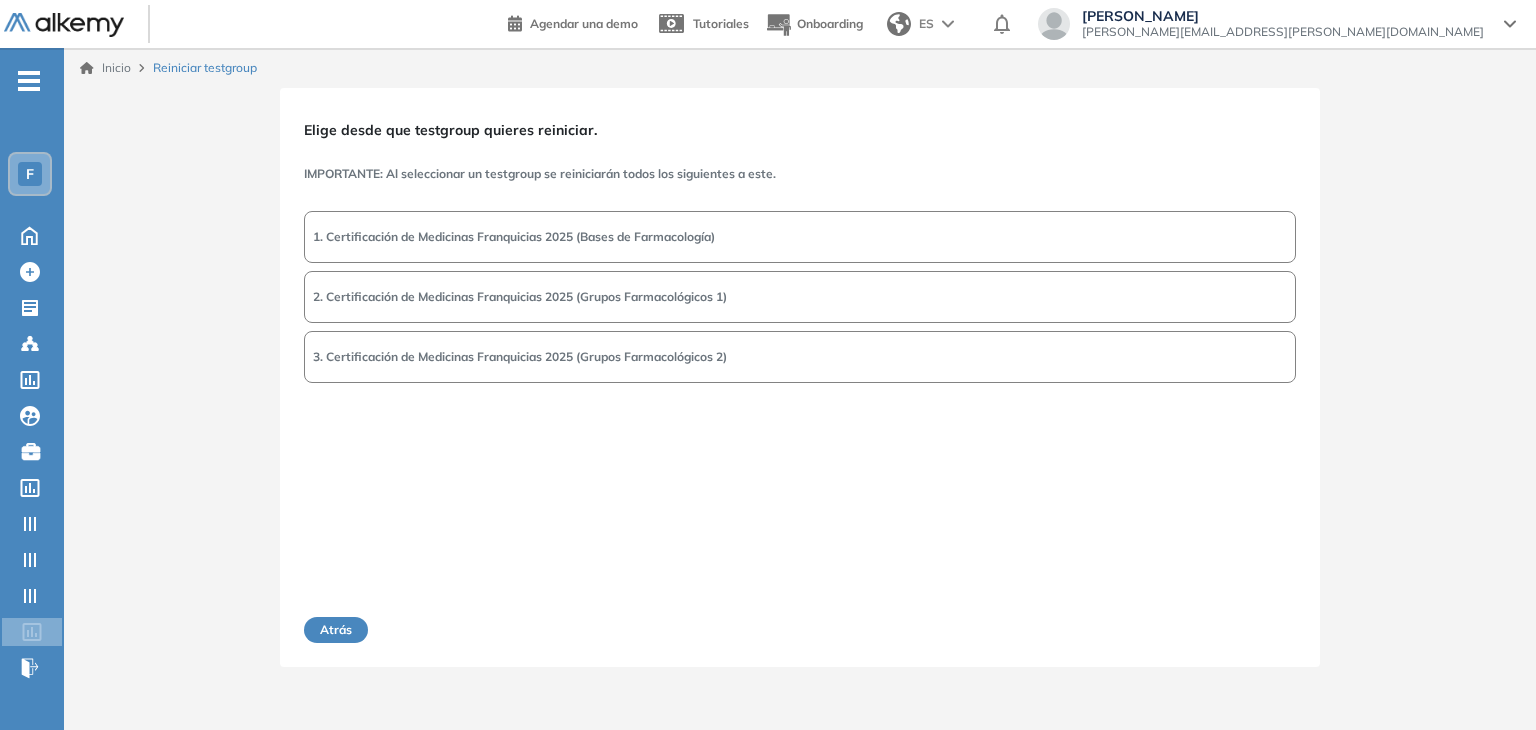 drag, startPoint x: 584, startPoint y: 229, endPoint x: 875, endPoint y: 397, distance: 336.0134 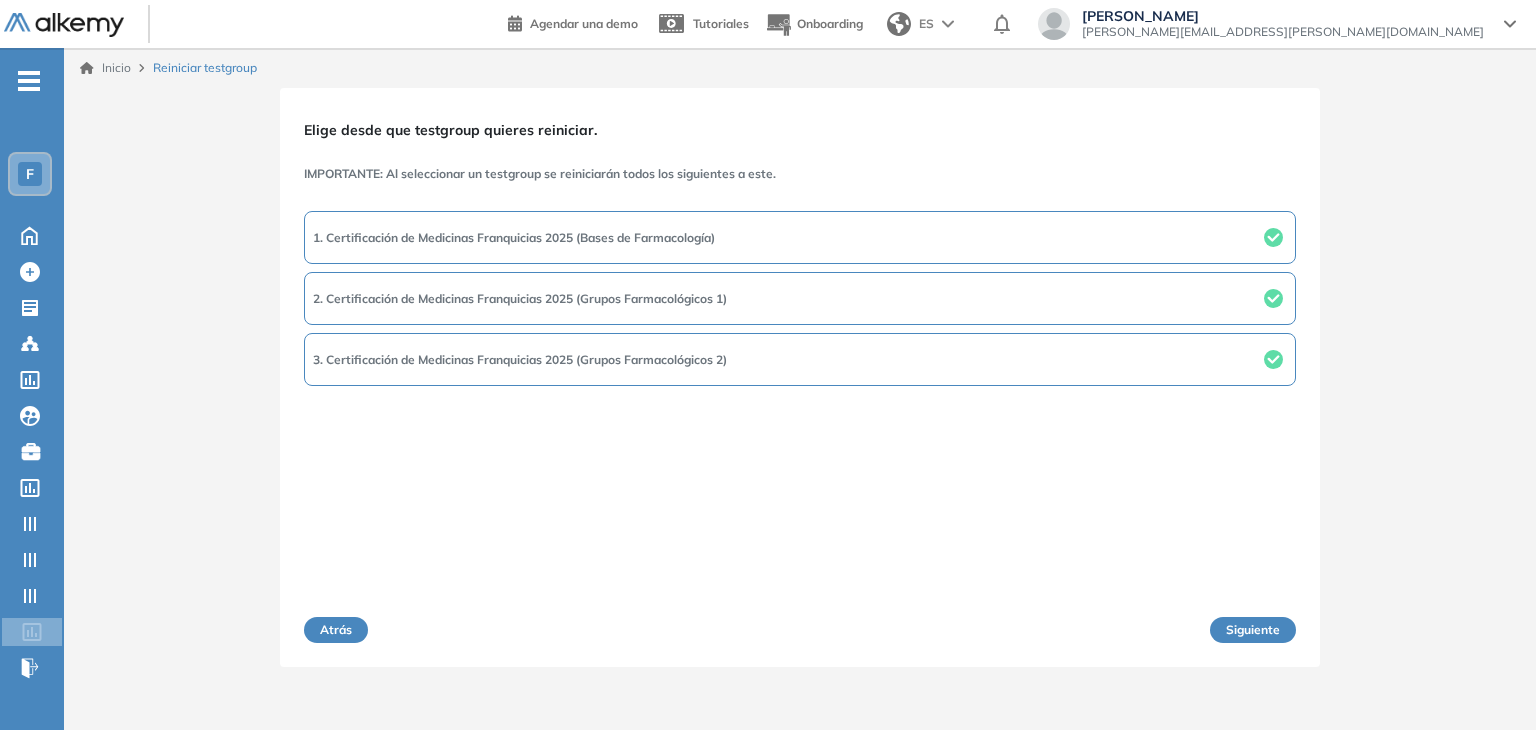click on "Siguiente" at bounding box center (1253, 630) 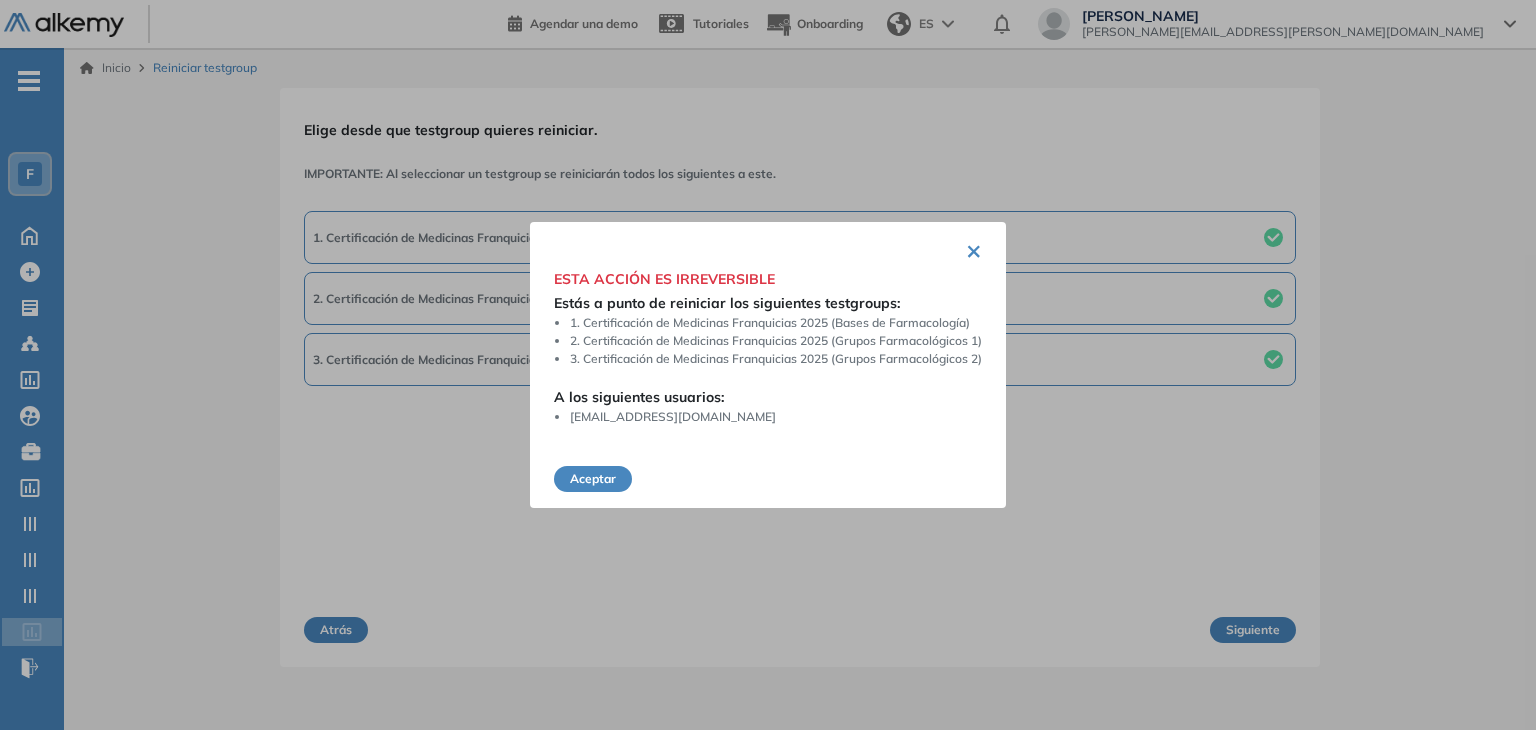 click on "Aceptar" at bounding box center (593, 479) 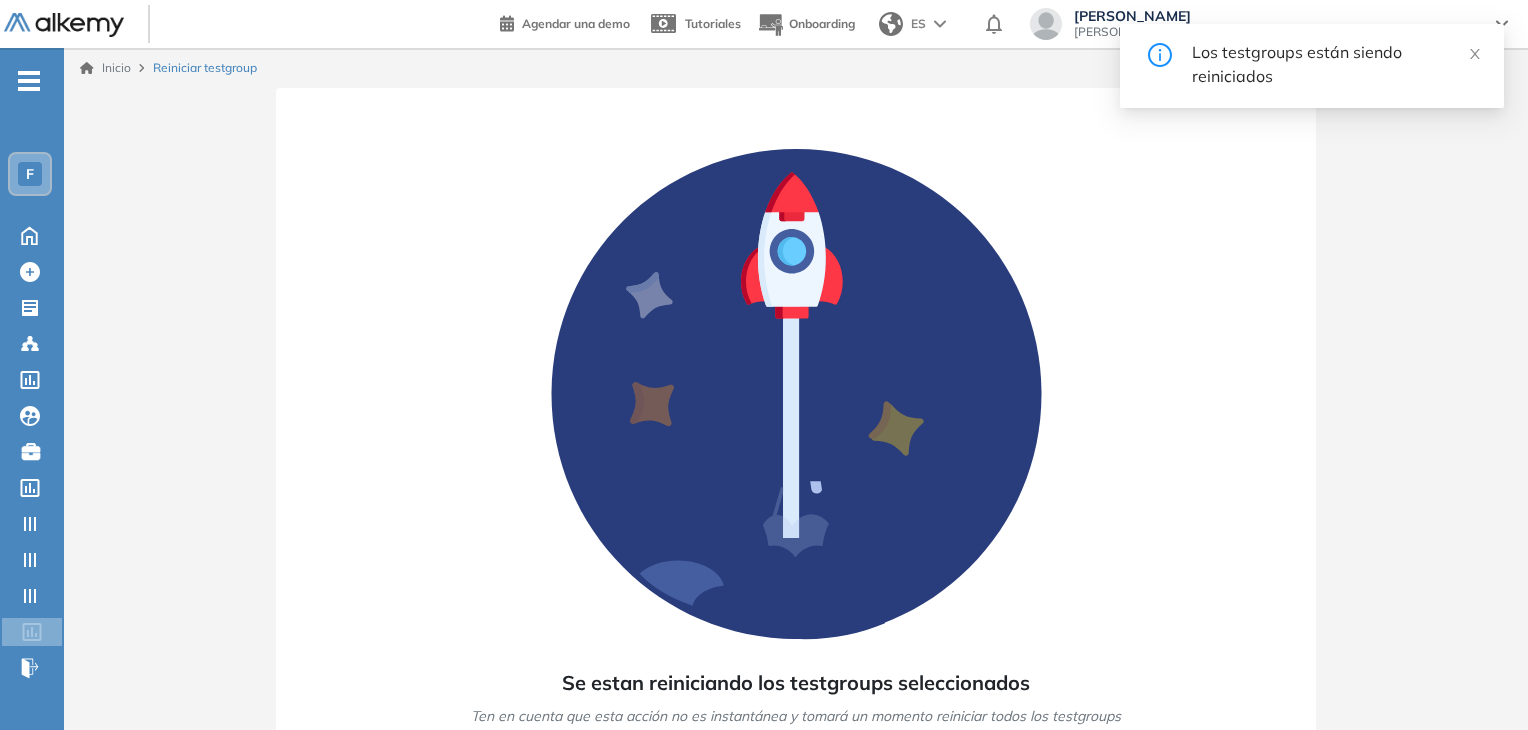 click at bounding box center [64, 25] 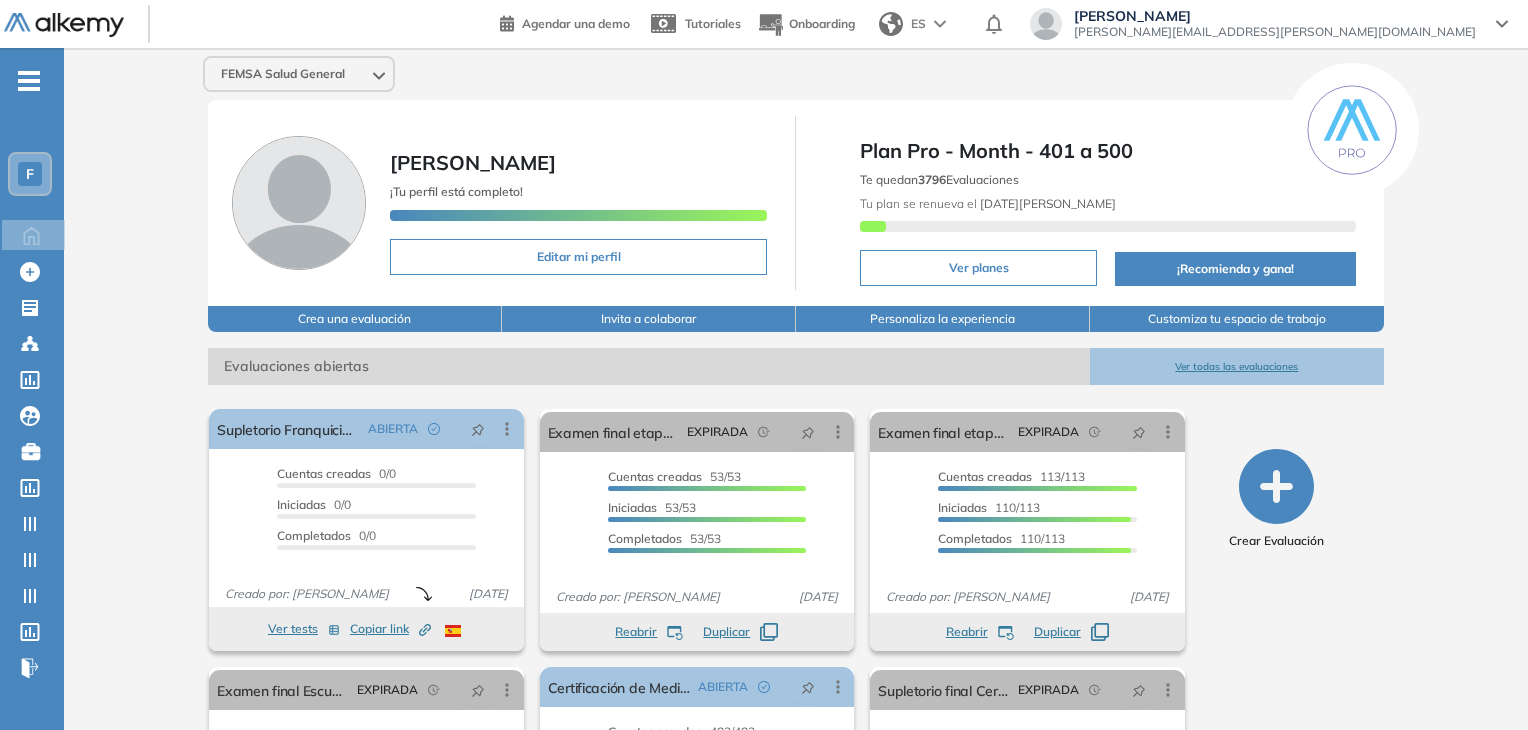 click on "FEMSA Salud General [PERSON_NAME] ¡Tu perfil está completo! Editar mi perfil Plan Pro - Month - 401 a 500 Te quedan  3796  Evaluaciones Tu plan se renueva el    [DATE][PERSON_NAME]   Ver planes ¡Recomienda y gana! Crea una evaluación Invita a colaborar Personaliza la experiencia Customiza tu espacio de trabajo Evaluaciones abiertas Ver todas las evaluaciones El proctoring será activado ¡Importante!: Los usuarios que ya realizaron la evaluación no tendrán registros del proctoring Cancelar operación Activar Supletorio Franquicias escuela de auxiliares ABIERTA Editar Los siguientes tests ya no están disponibles o tienen una nueva versión Revisa en el catálogo otras opciones o su detalle. Entendido Duplicar Reabrir Eliminar Ver candidatos Ver estadísticas Desactivar Proctoring Finalizar evaluación Mover de workspace Created by potrace 1.16, written by [PERSON_NAME] [DATE]-[DATE] Copiar ID Publico Cuentas creadas 0/0 Prefiltrados 0/0 Iniciadas 0/0 Completados 0/0 Invitaciones enviadas 0 Invitados 0 veces" at bounding box center [796, 490] 